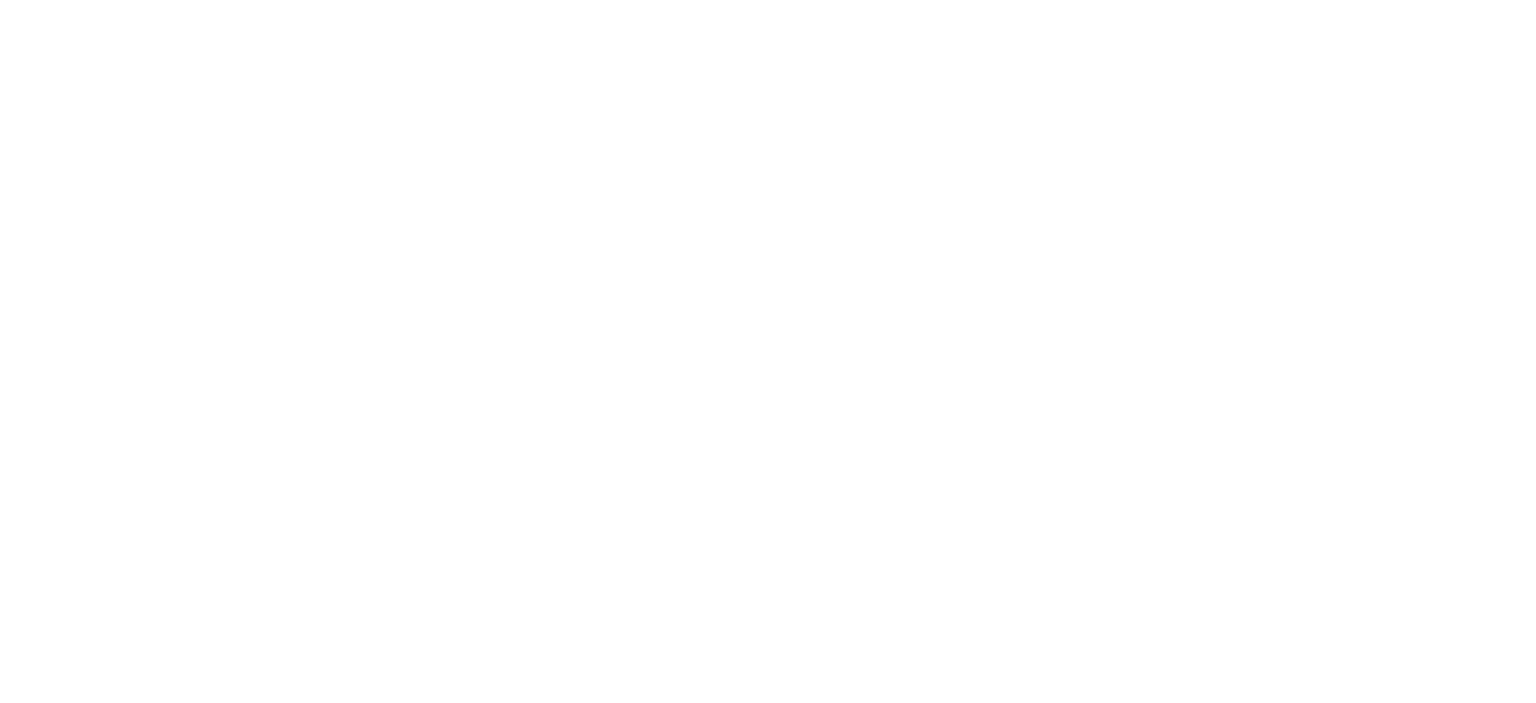 scroll, scrollTop: 0, scrollLeft: 0, axis: both 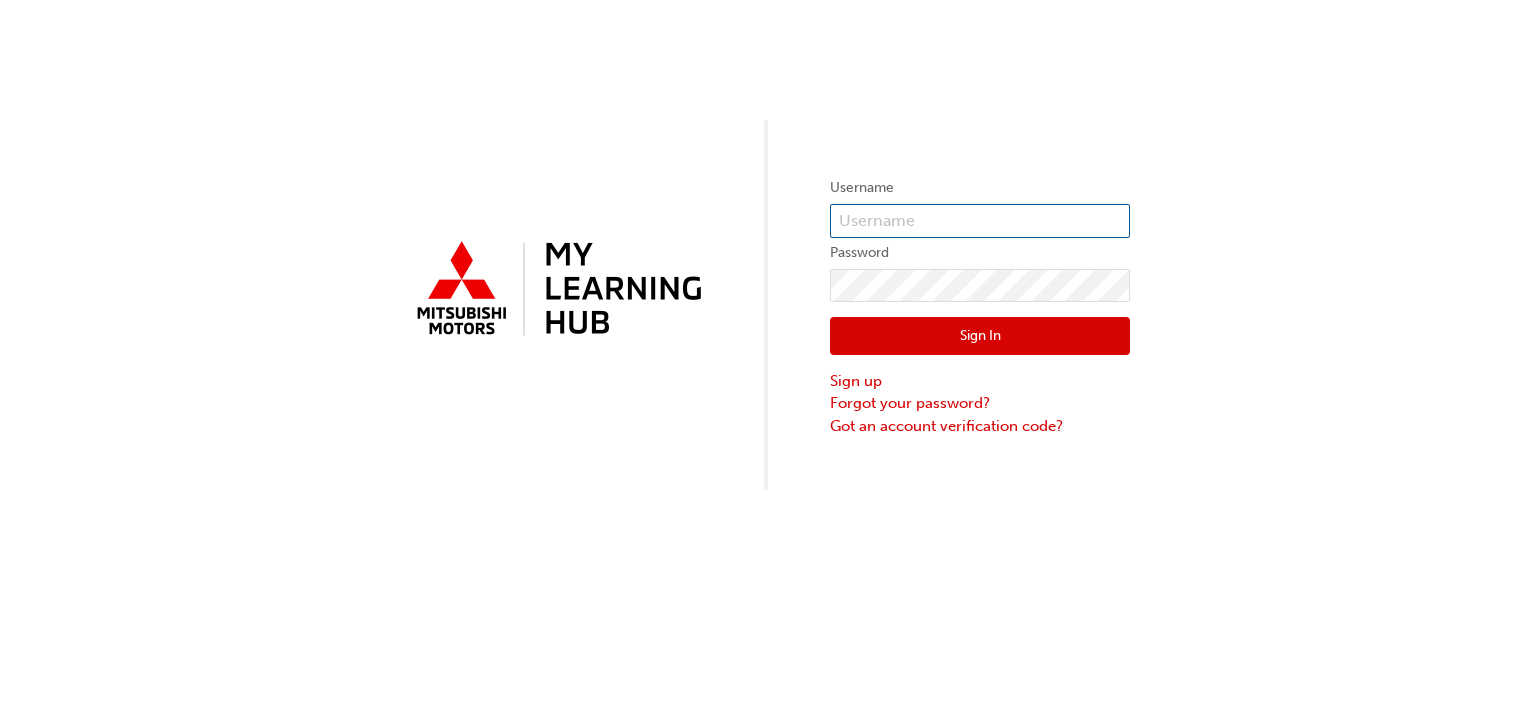 type on "russell.pearce@manjimuptoyota.com.au" 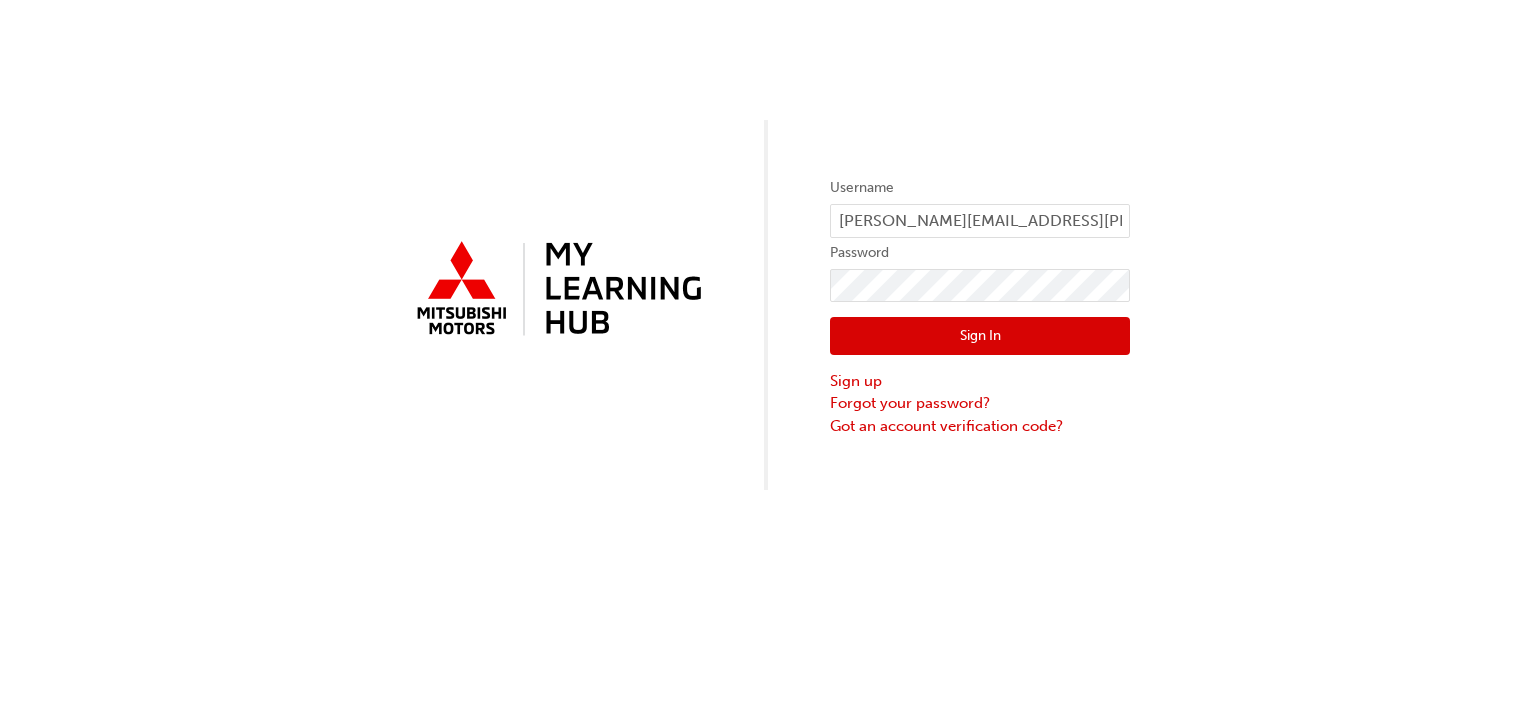 drag, startPoint x: 0, startPoint y: 0, endPoint x: 723, endPoint y: 79, distance: 727.3032 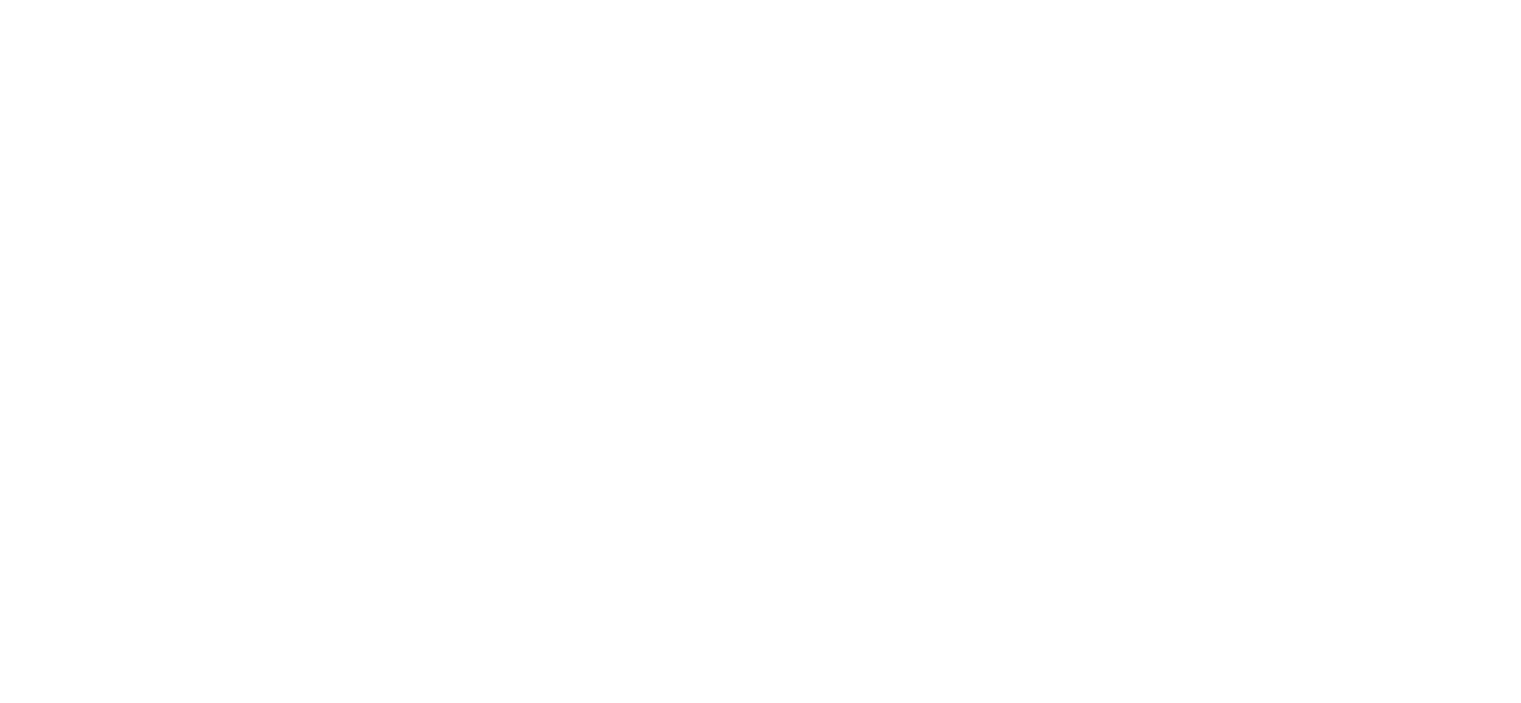 scroll, scrollTop: 0, scrollLeft: 0, axis: both 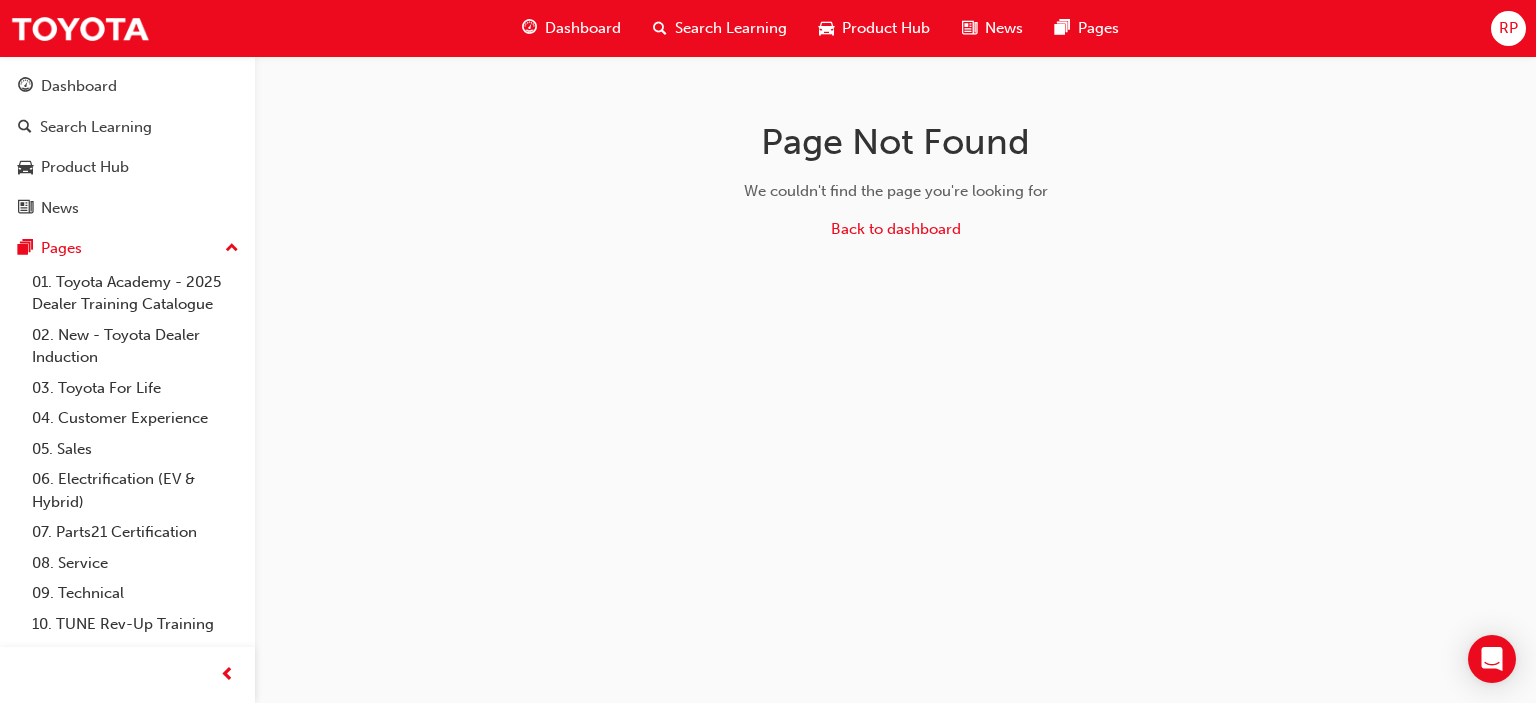 click on "Search Learning" at bounding box center (731, 28) 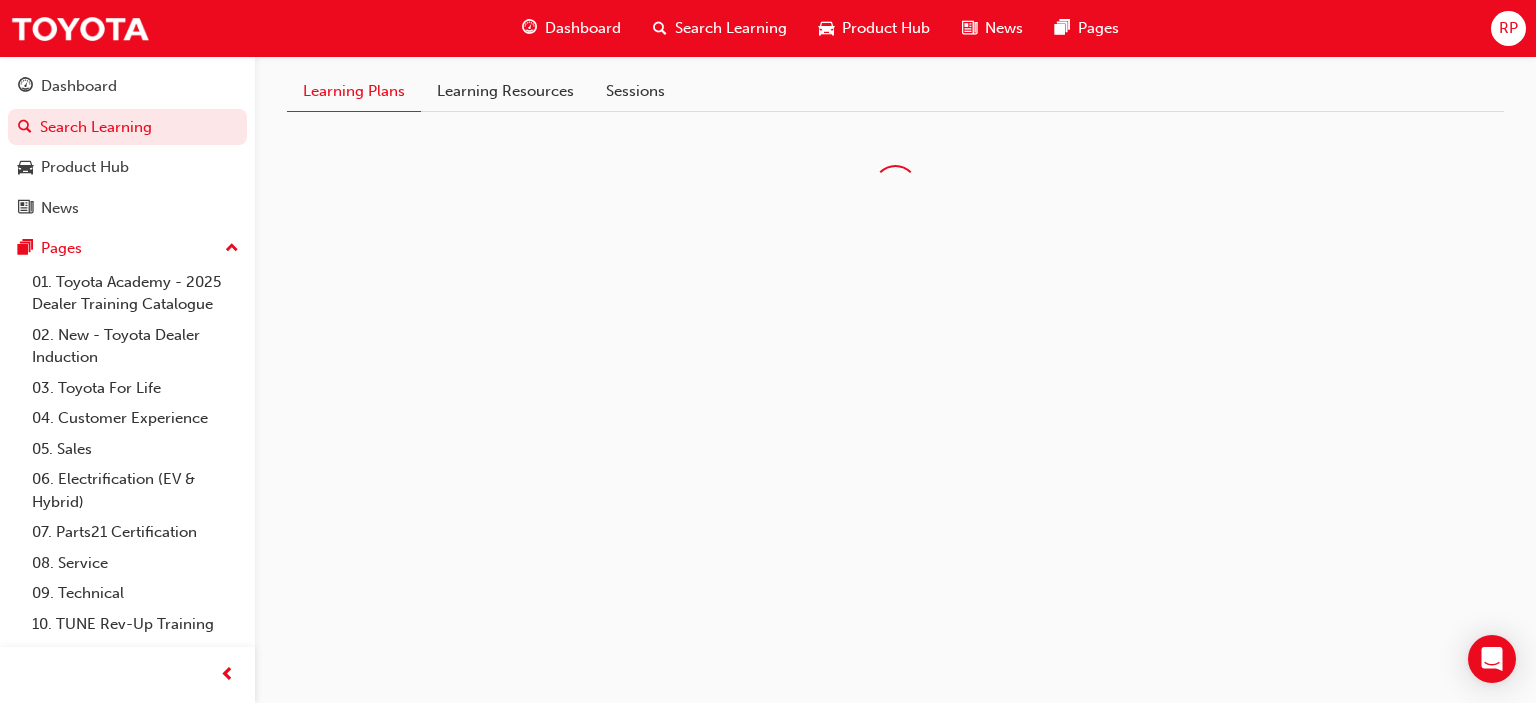 click on "Learning Resources" at bounding box center [505, 91] 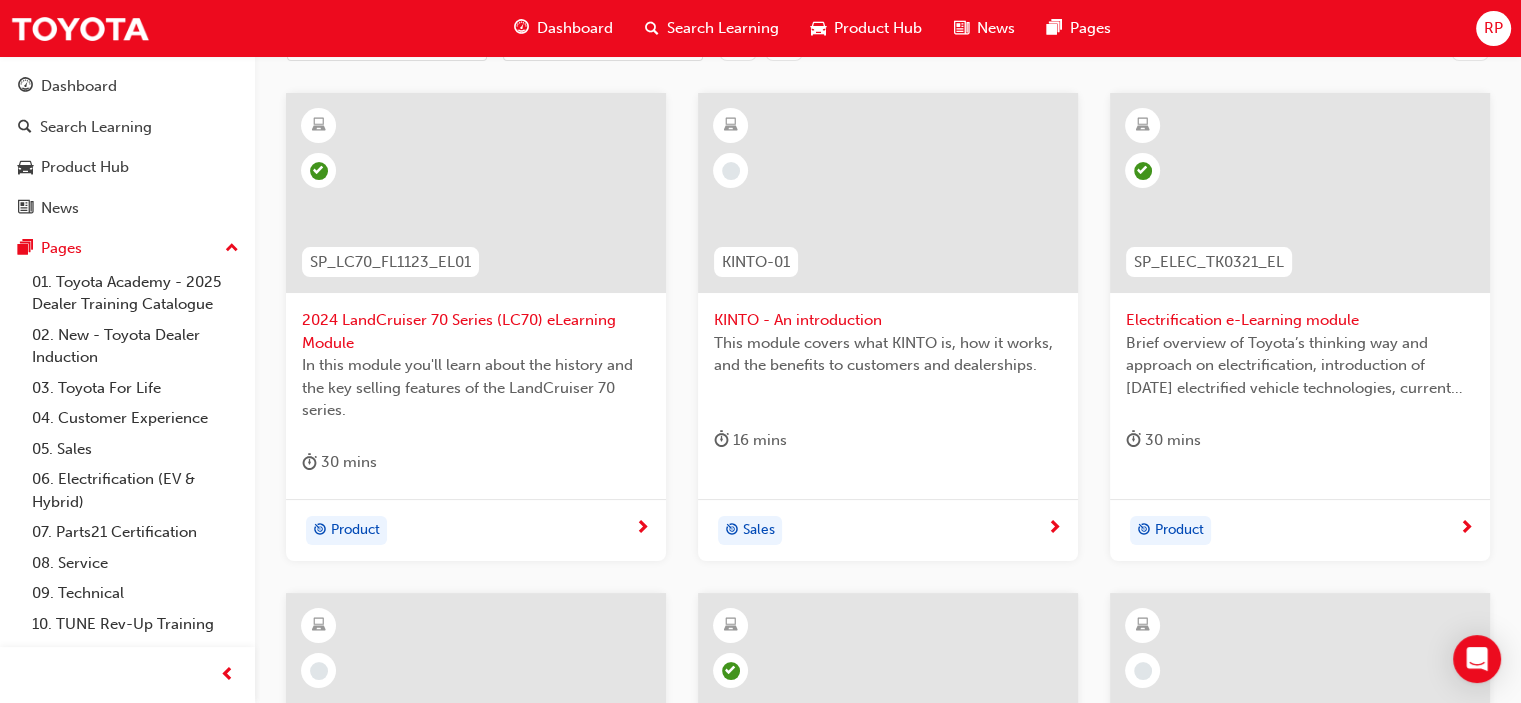 scroll, scrollTop: 0, scrollLeft: 0, axis: both 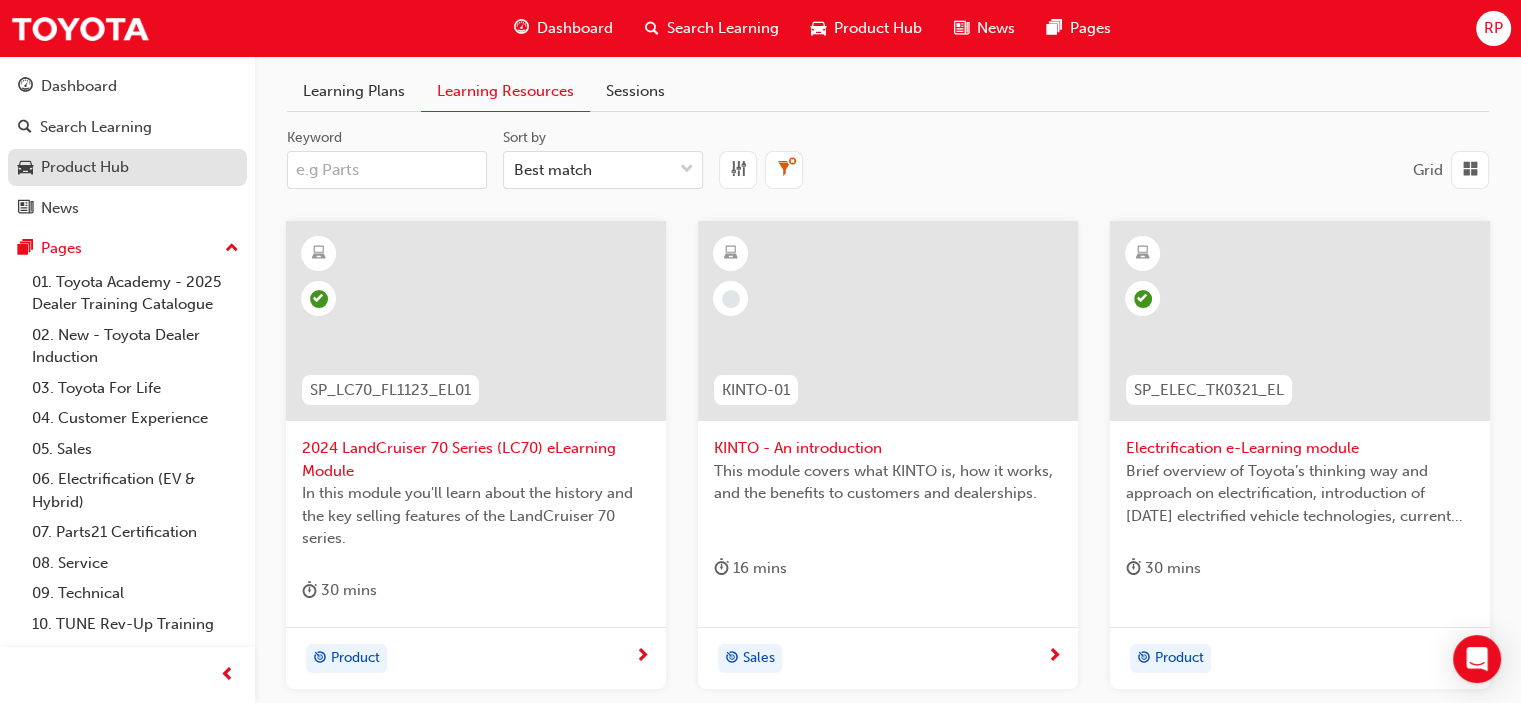 click on "Product Hub" at bounding box center (85, 167) 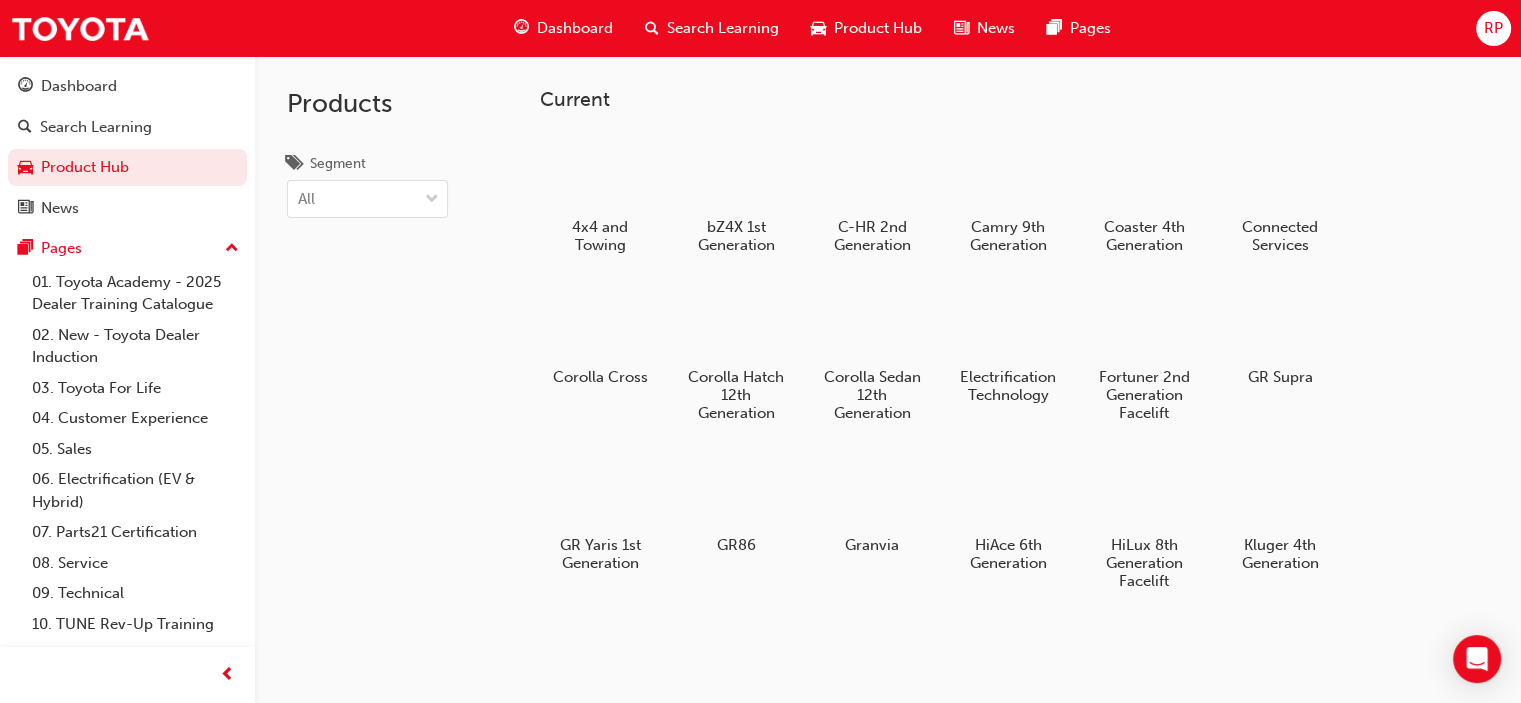 scroll, scrollTop: 533, scrollLeft: 0, axis: vertical 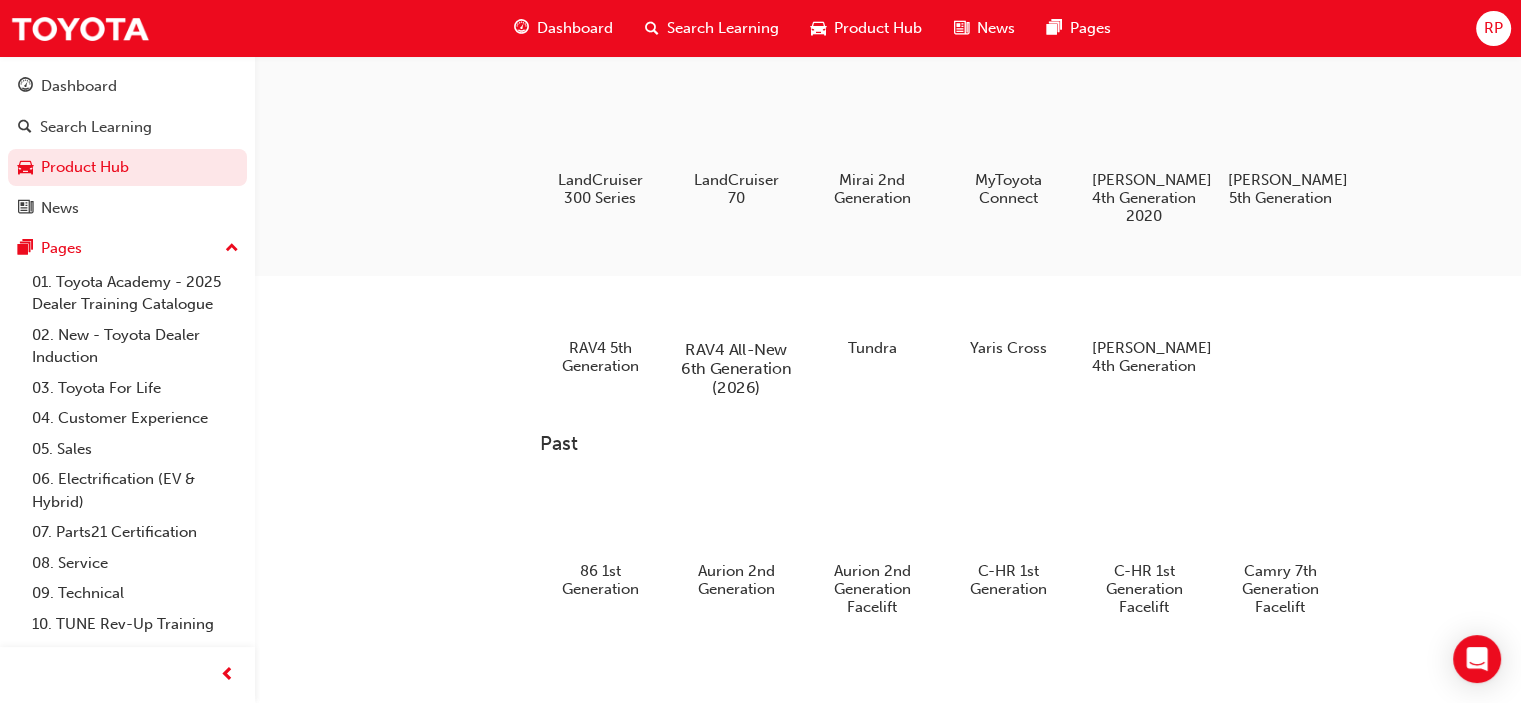 click at bounding box center [736, 292] 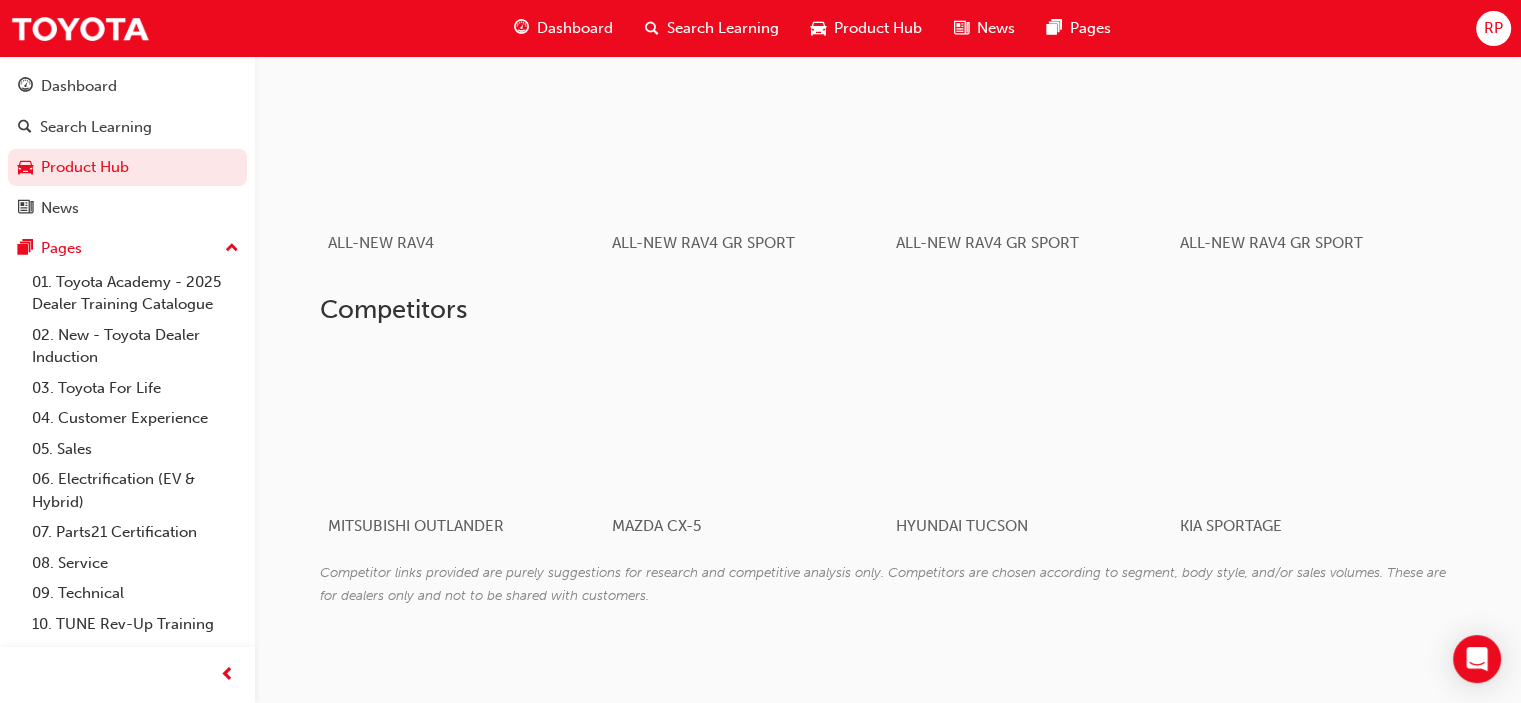 scroll, scrollTop: 1495, scrollLeft: 0, axis: vertical 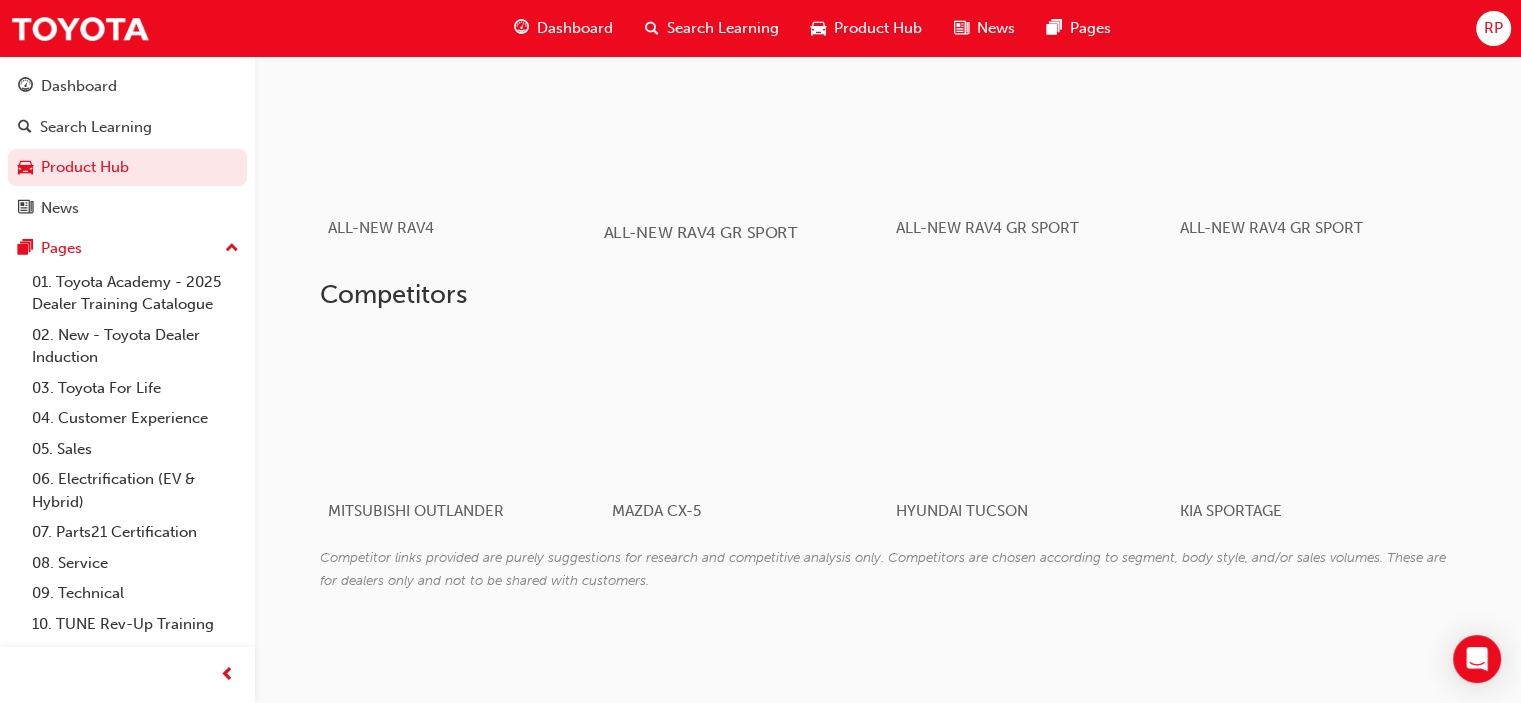 click at bounding box center [745, 123] 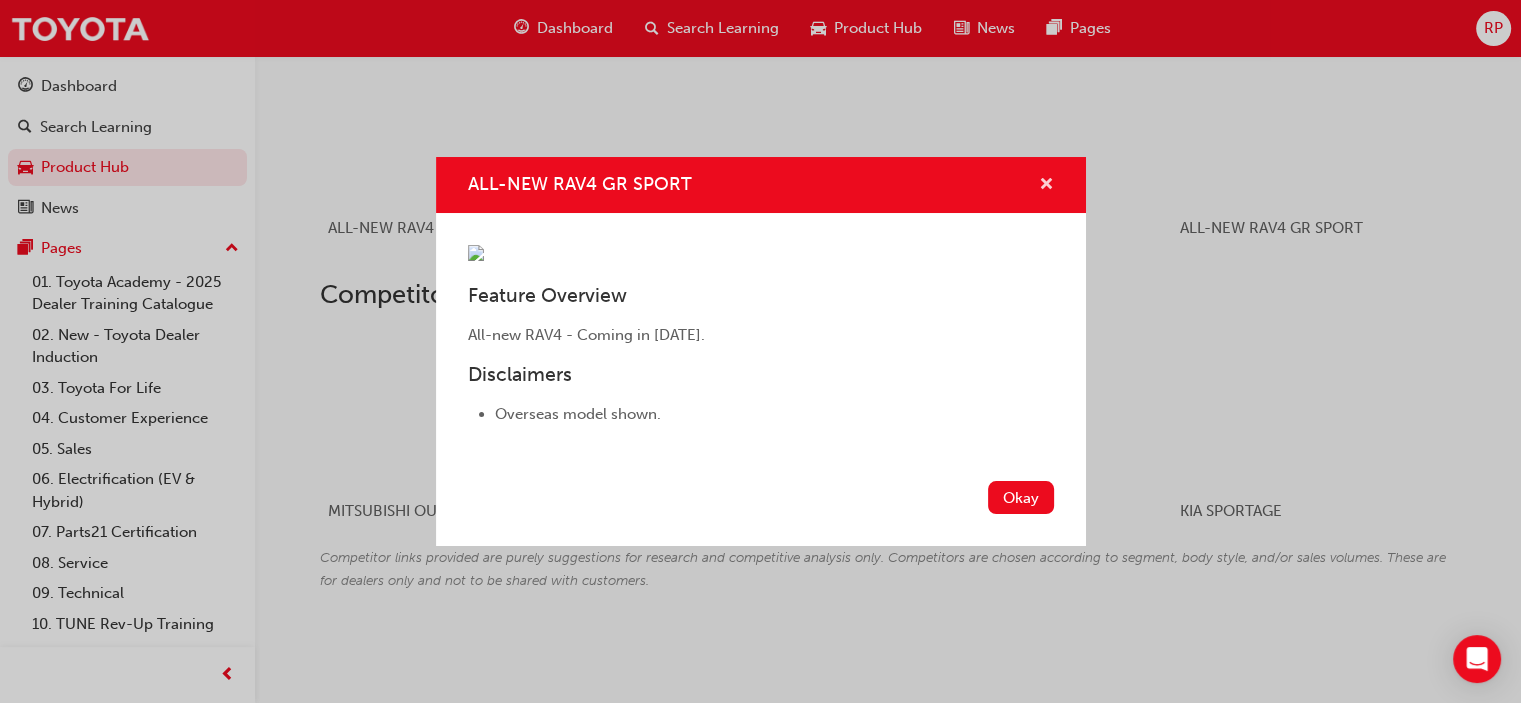 click at bounding box center [1046, 186] 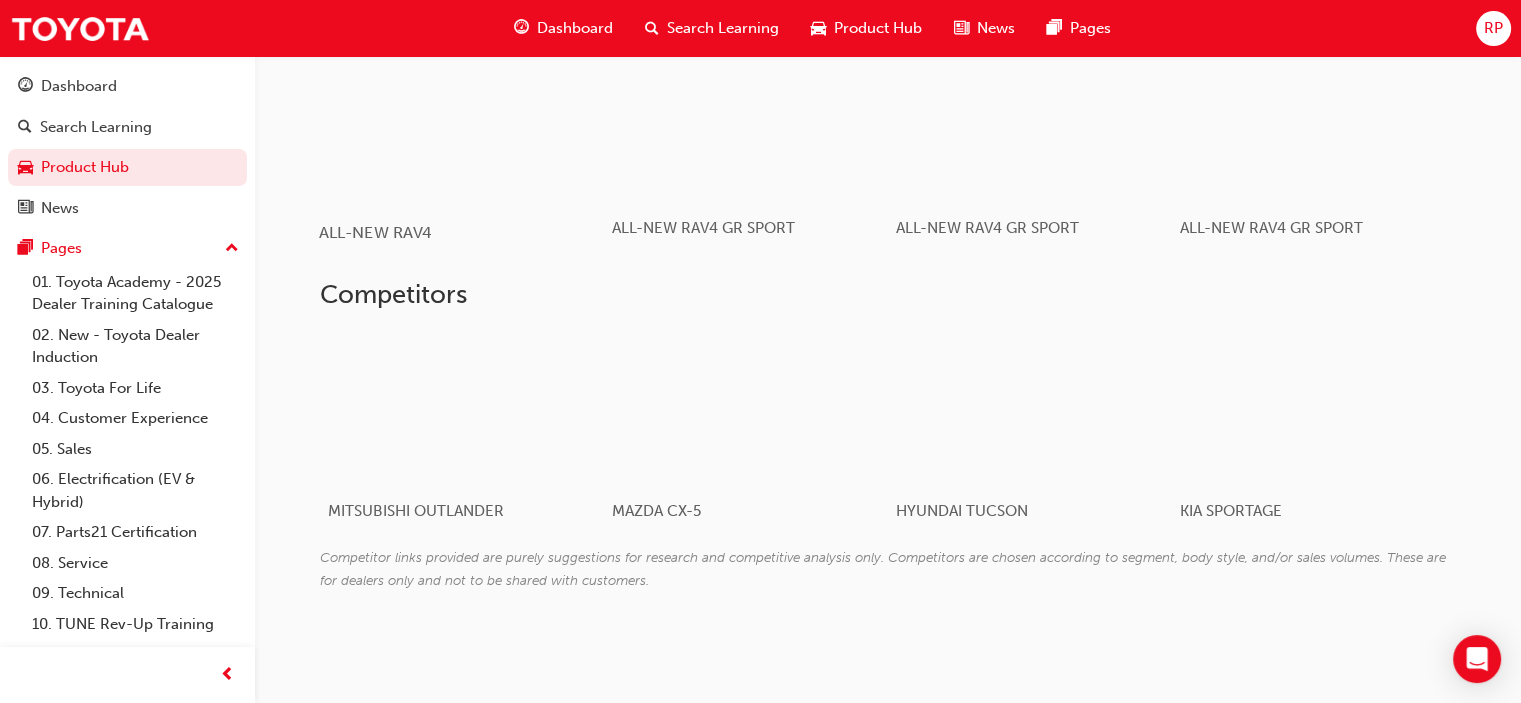 click at bounding box center [461, 123] 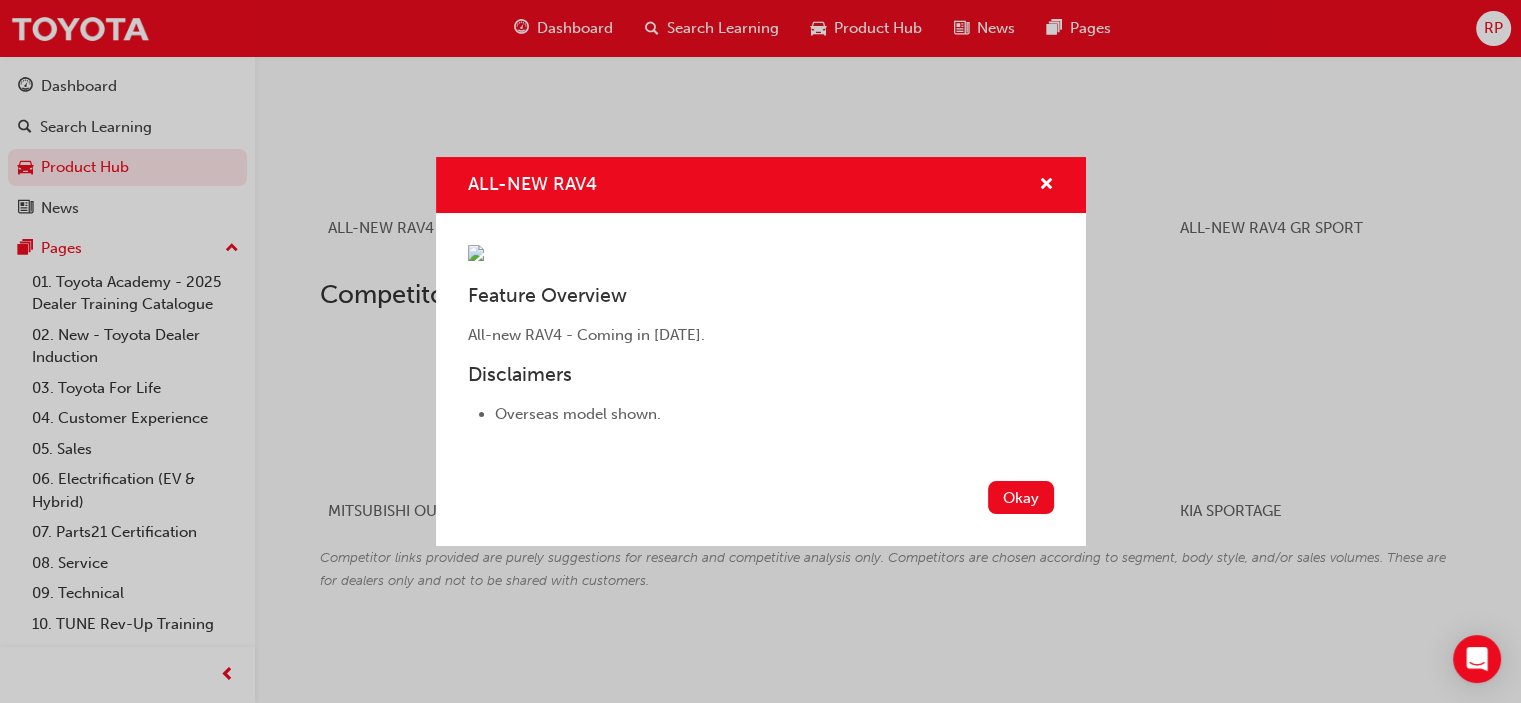 click on "ALL-NEW RAV4" at bounding box center (761, 185) 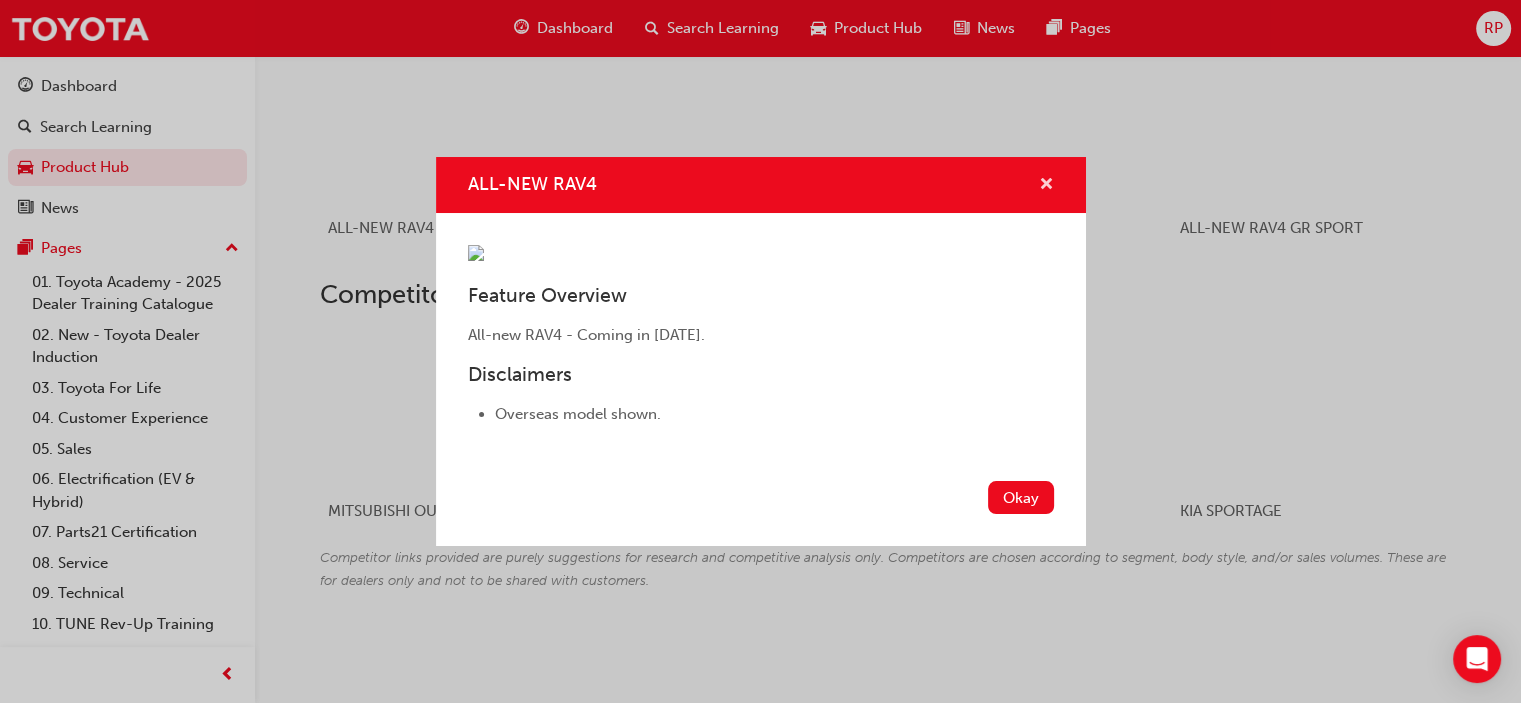 click at bounding box center [1046, 186] 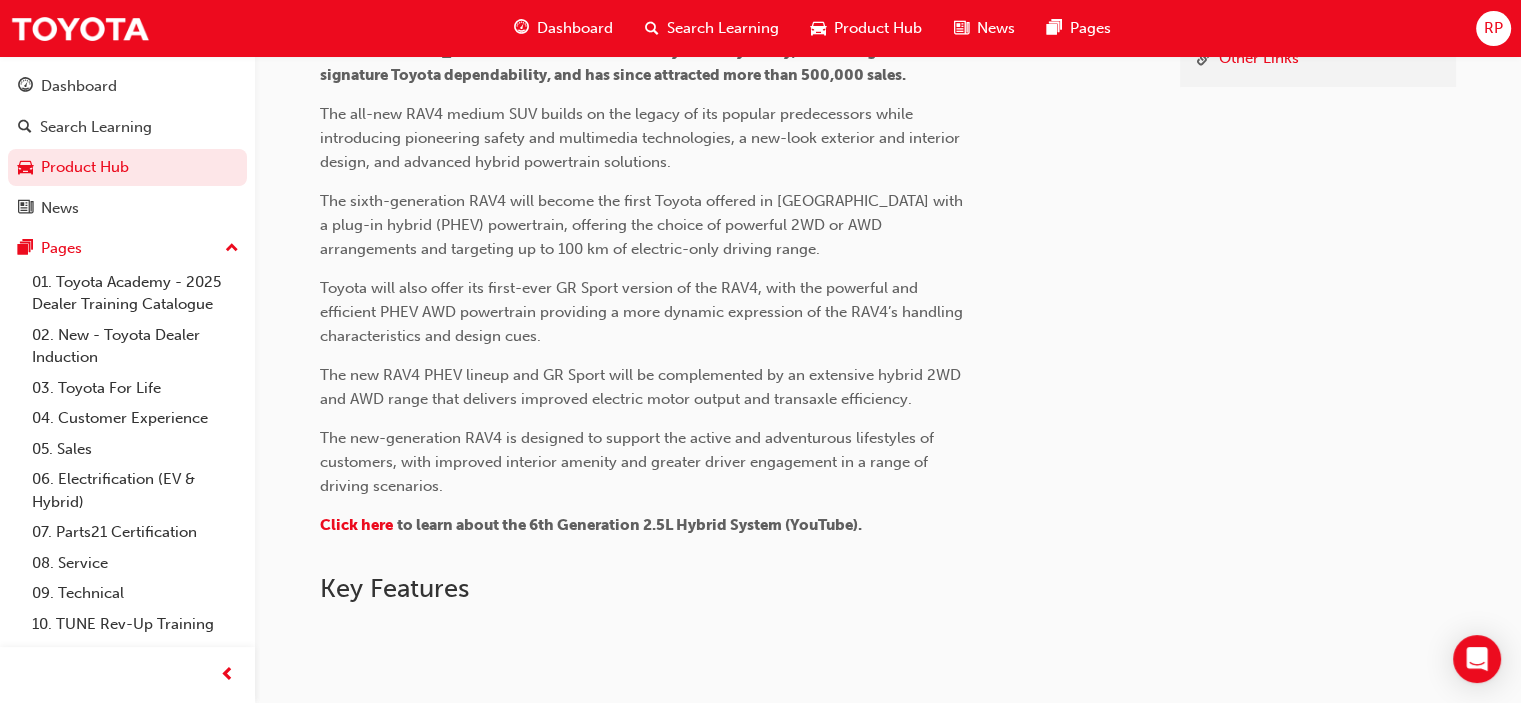 scroll, scrollTop: 428, scrollLeft: 0, axis: vertical 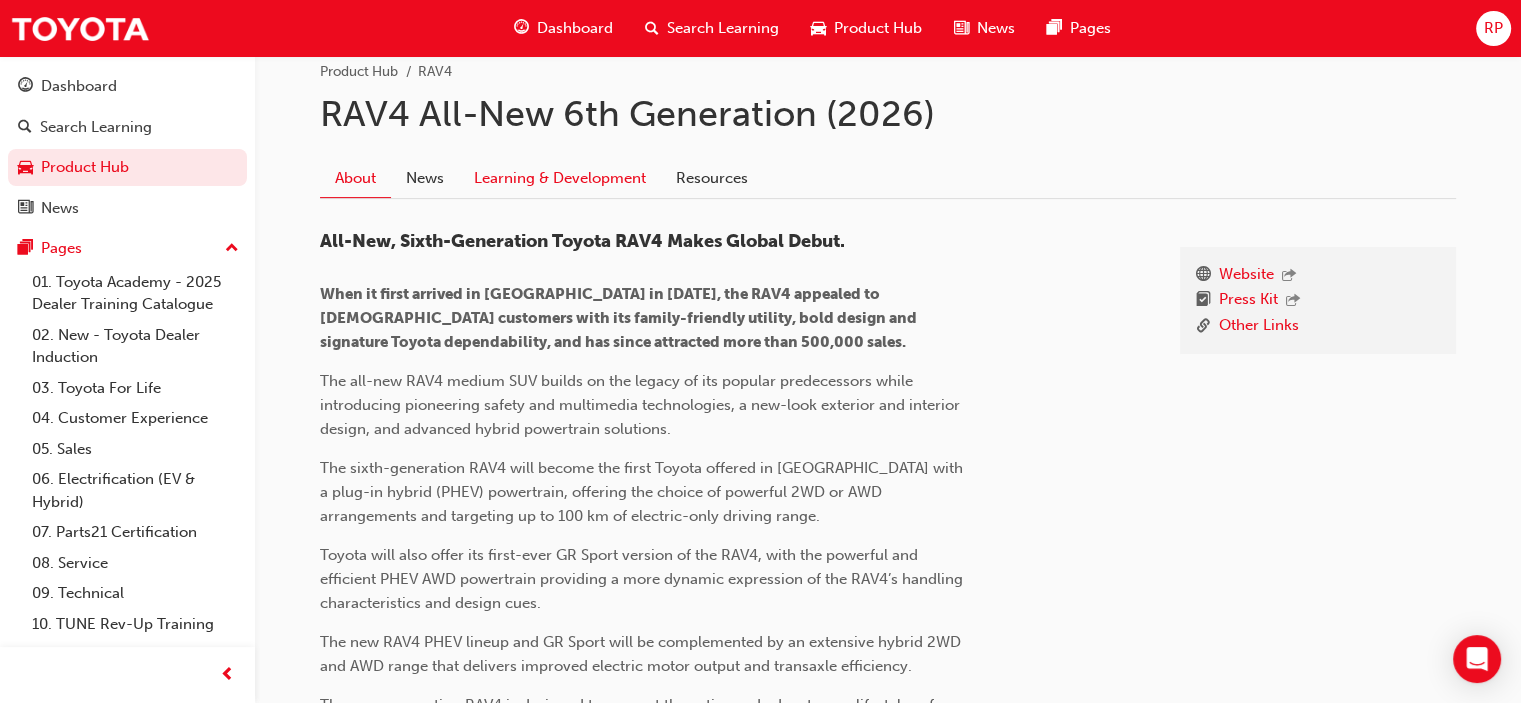 click on "Learning & Development" at bounding box center (560, 178) 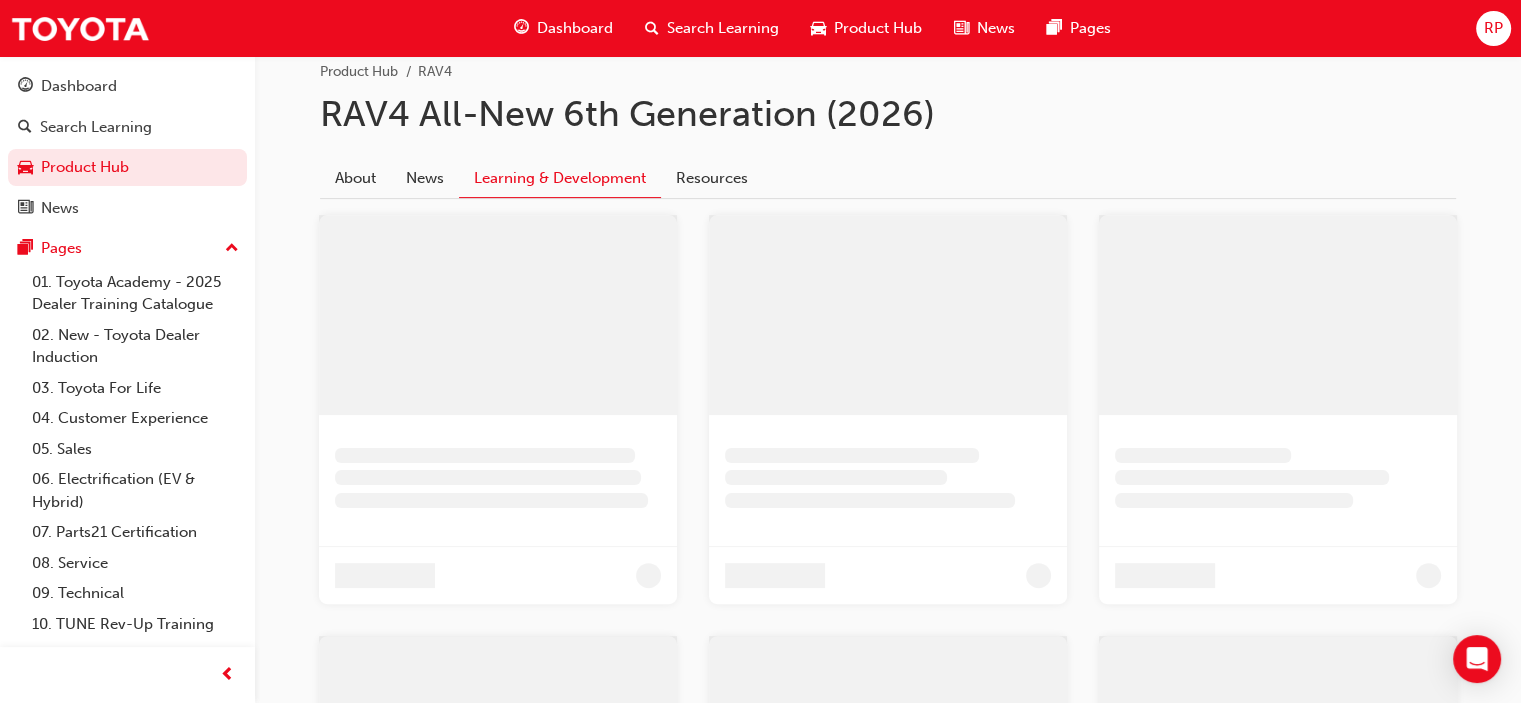 scroll, scrollTop: 296, scrollLeft: 0, axis: vertical 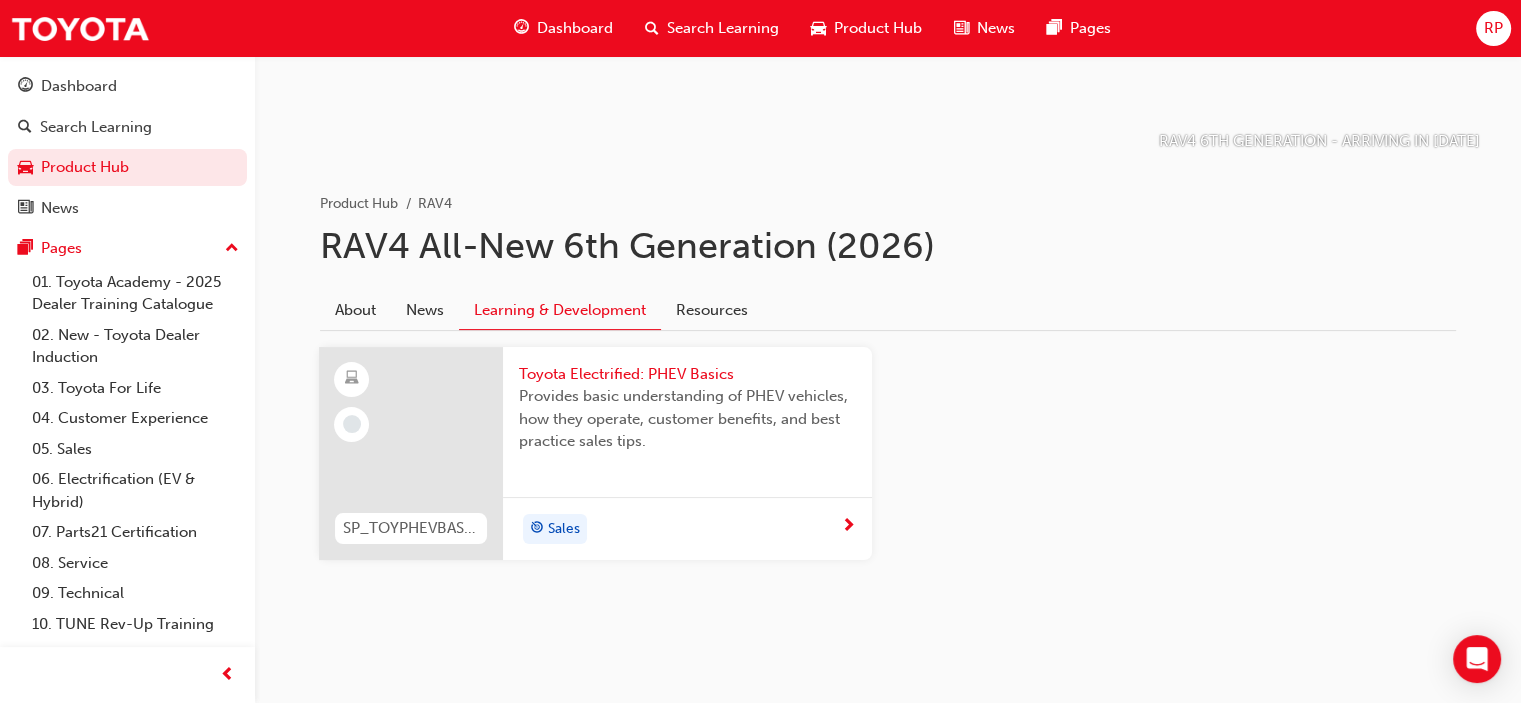 click on "SP_TOYPHEVBASICS_EL" at bounding box center [411, 528] 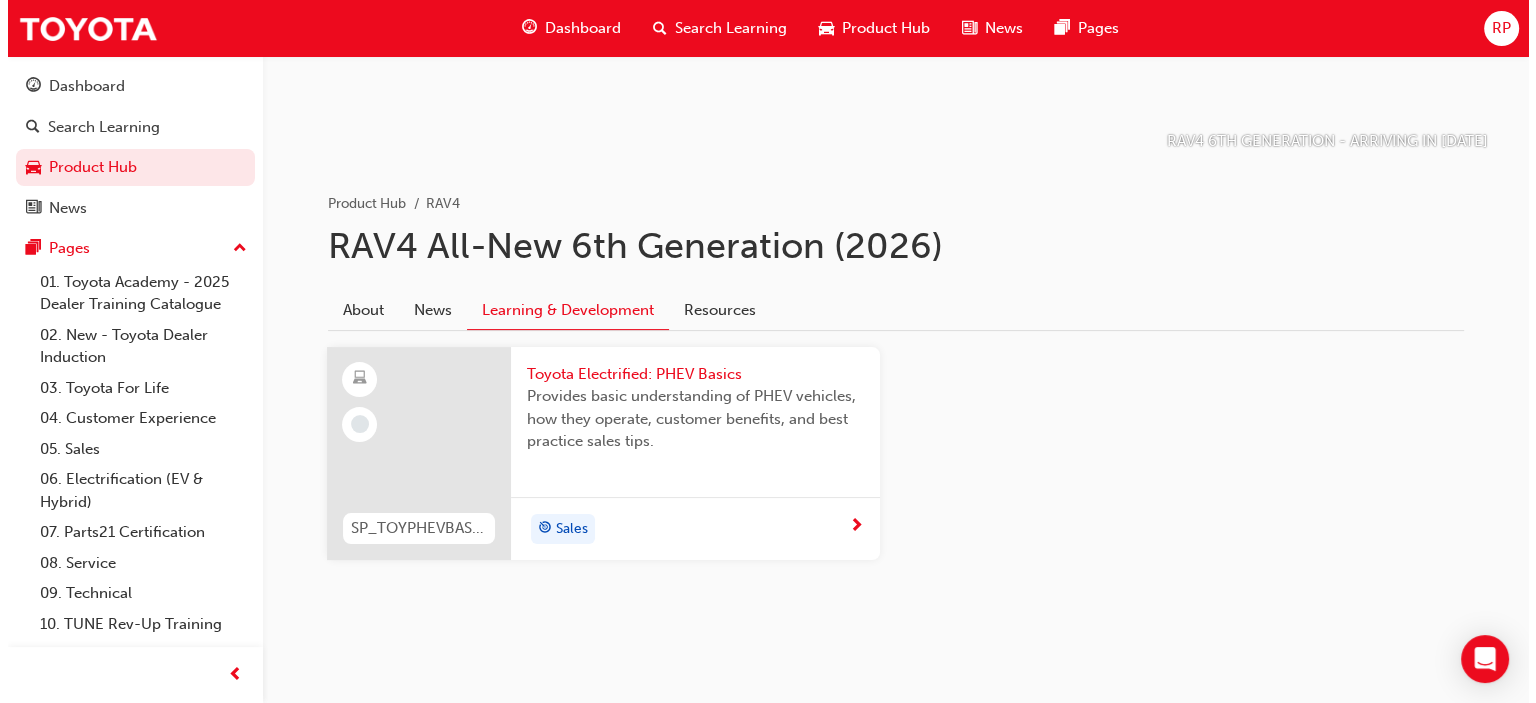 scroll, scrollTop: 0, scrollLeft: 0, axis: both 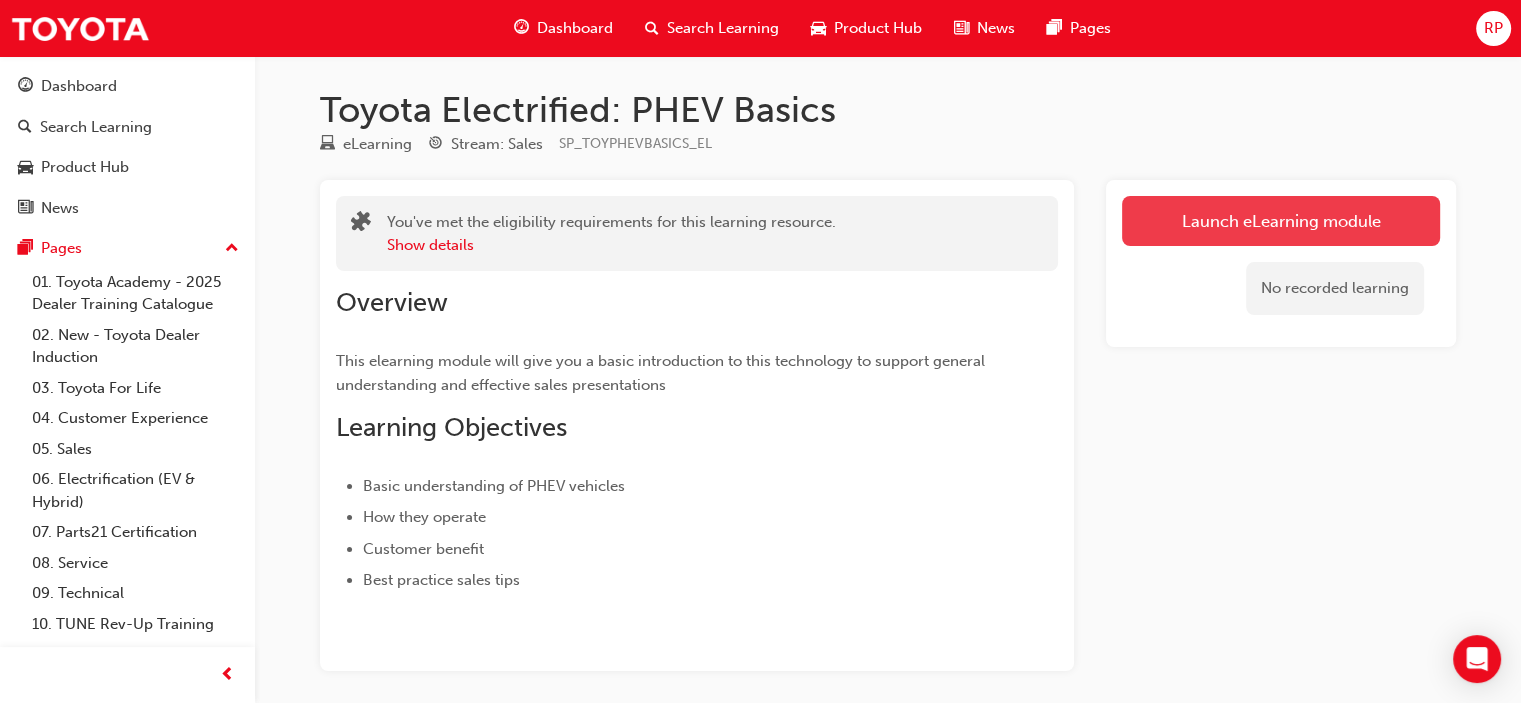 click on "Launch eLearning module" at bounding box center (1281, 221) 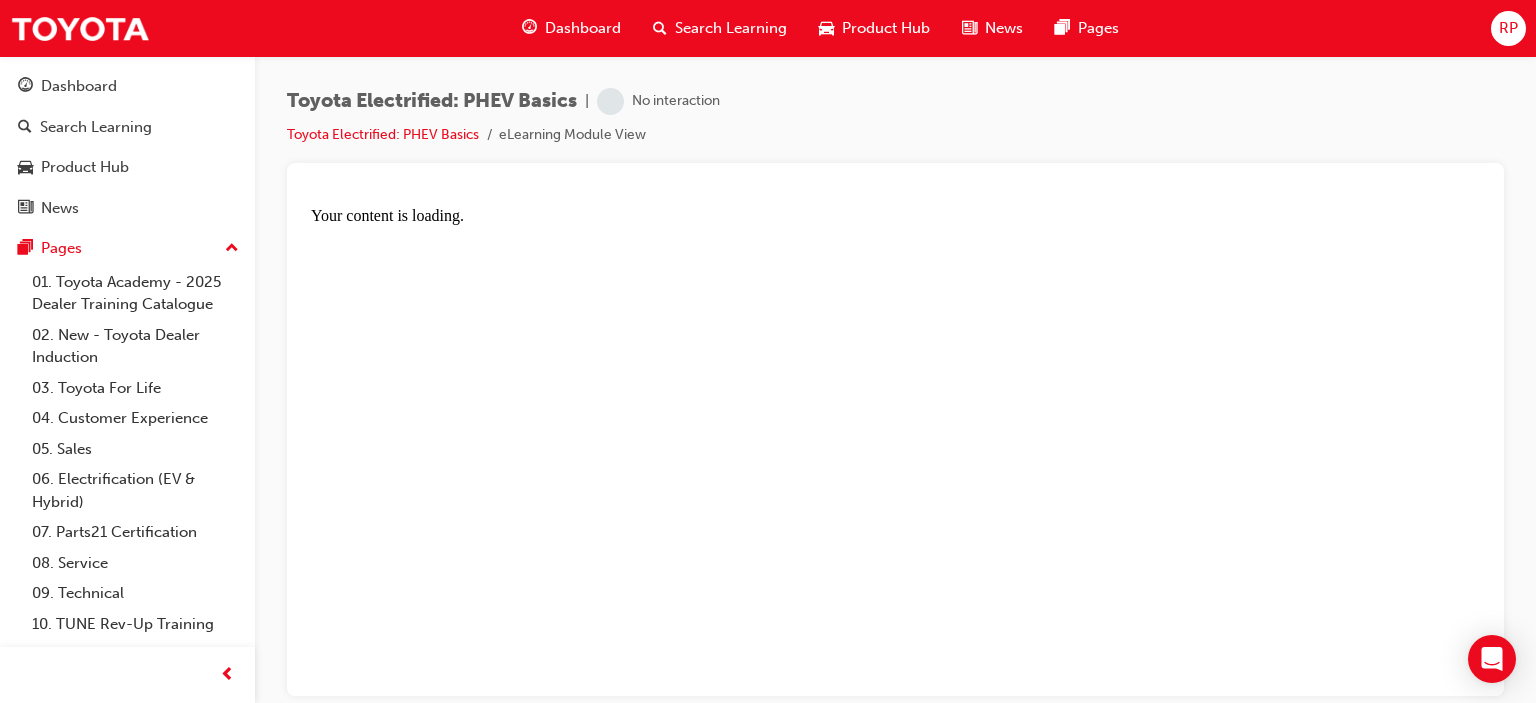 scroll, scrollTop: 0, scrollLeft: 0, axis: both 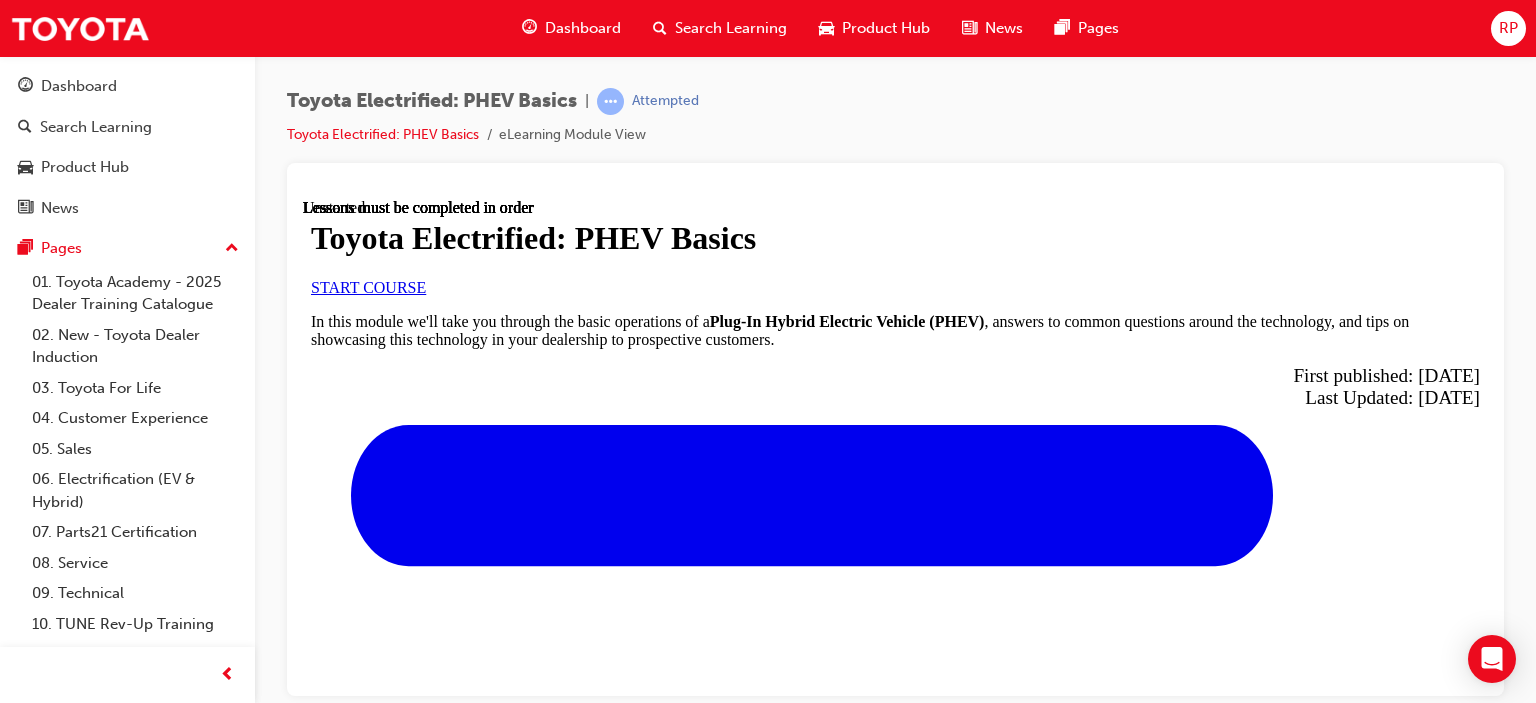 click on "What is a PHEV?" at bounding box center (407, 1283) 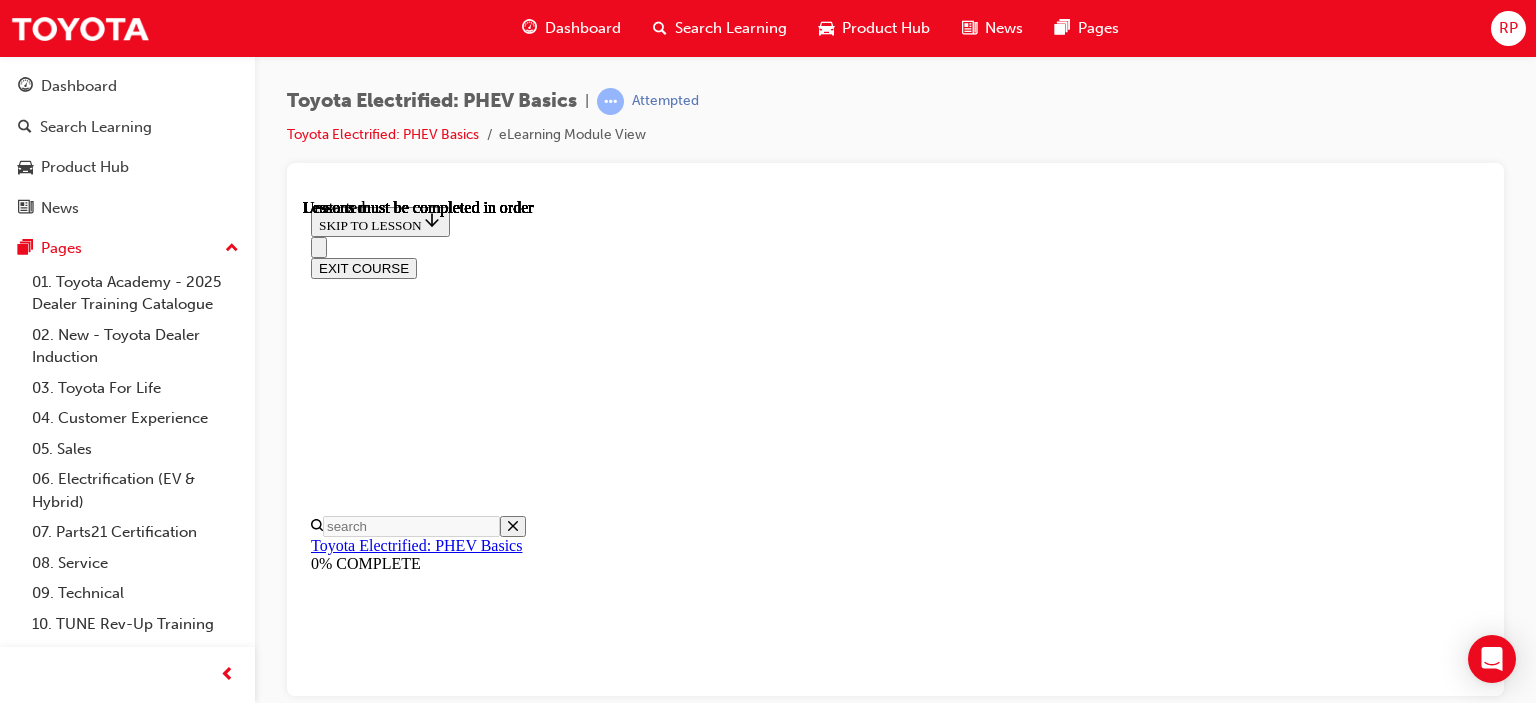 scroll, scrollTop: 62, scrollLeft: 0, axis: vertical 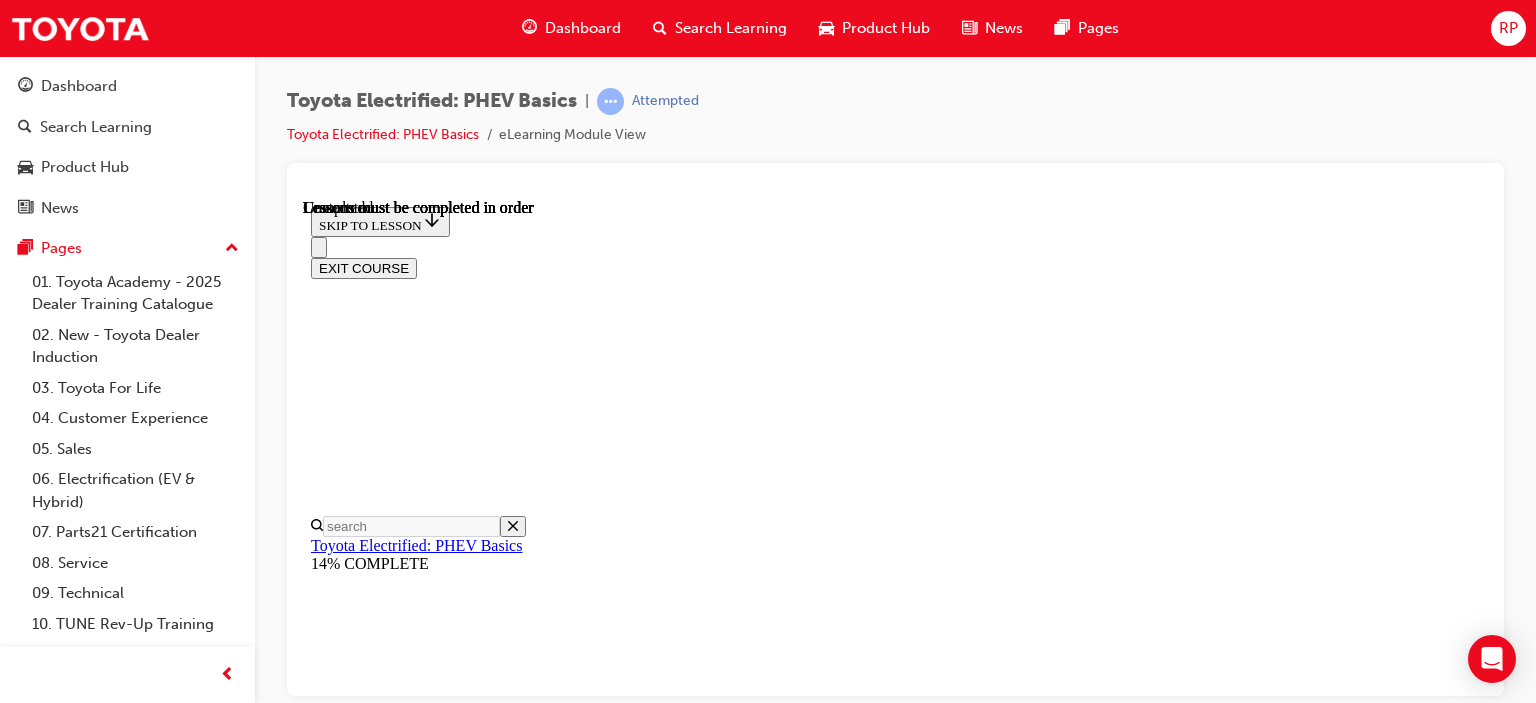 drag, startPoint x: 1483, startPoint y: 244, endPoint x: 1838, endPoint y: 752, distance: 619.74915 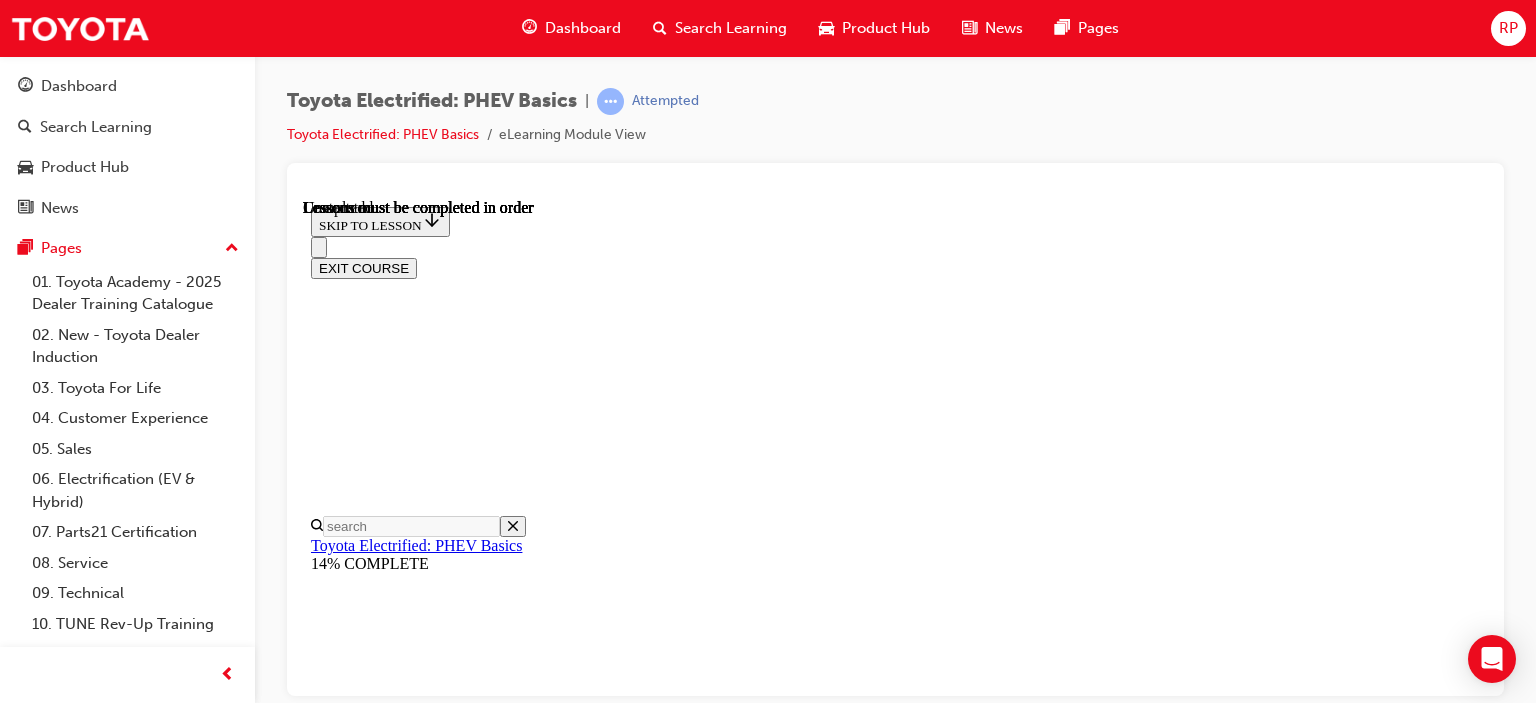 scroll, scrollTop: 0, scrollLeft: 0, axis: both 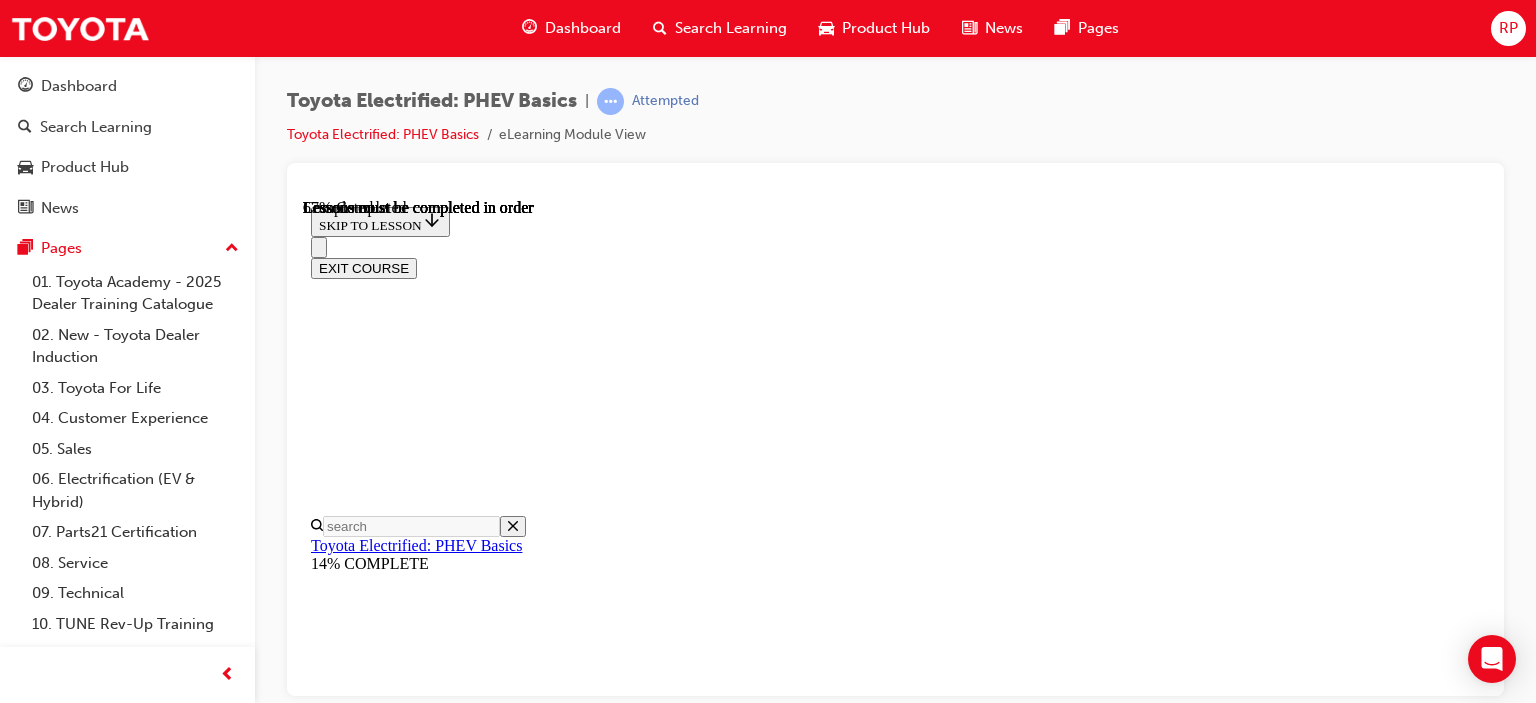 click at bounding box center (385, 10653) 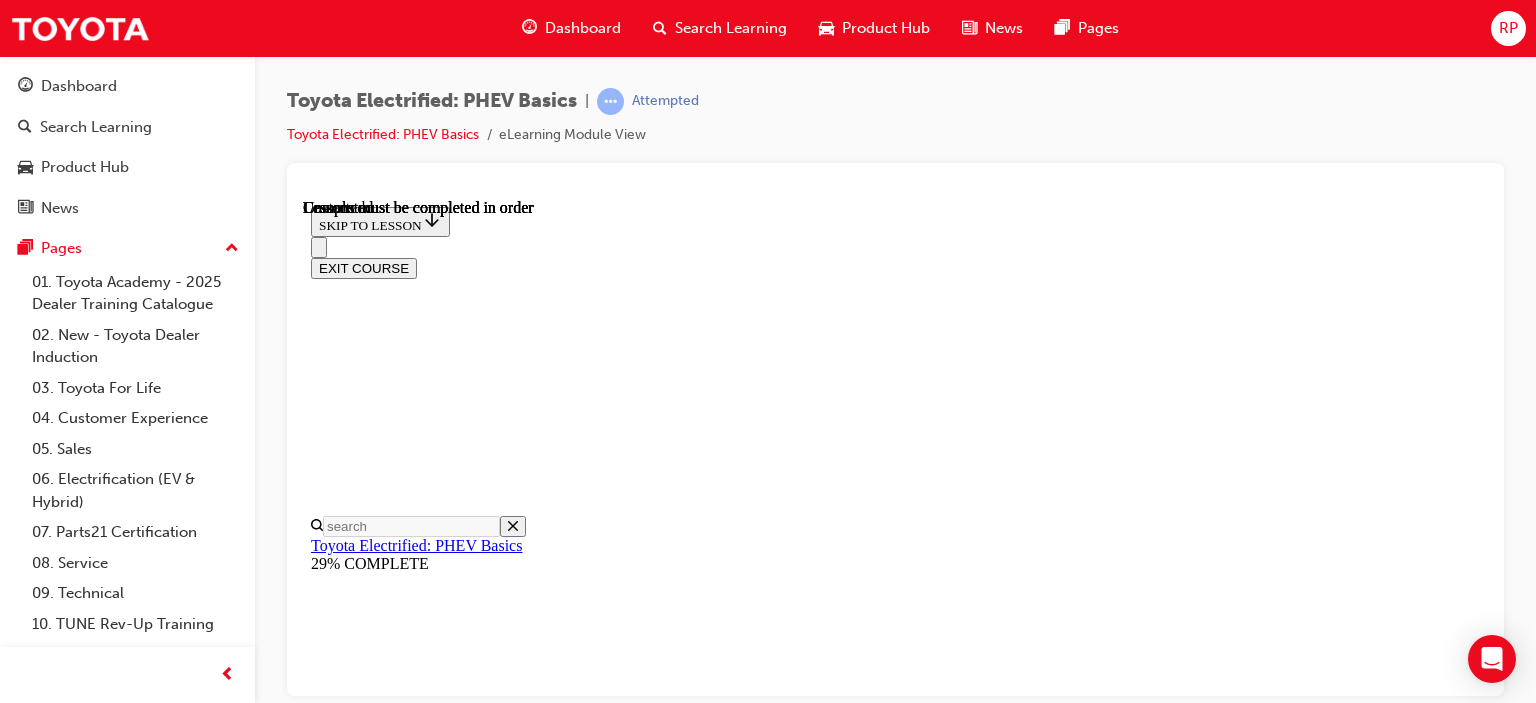 scroll, scrollTop: 659, scrollLeft: 0, axis: vertical 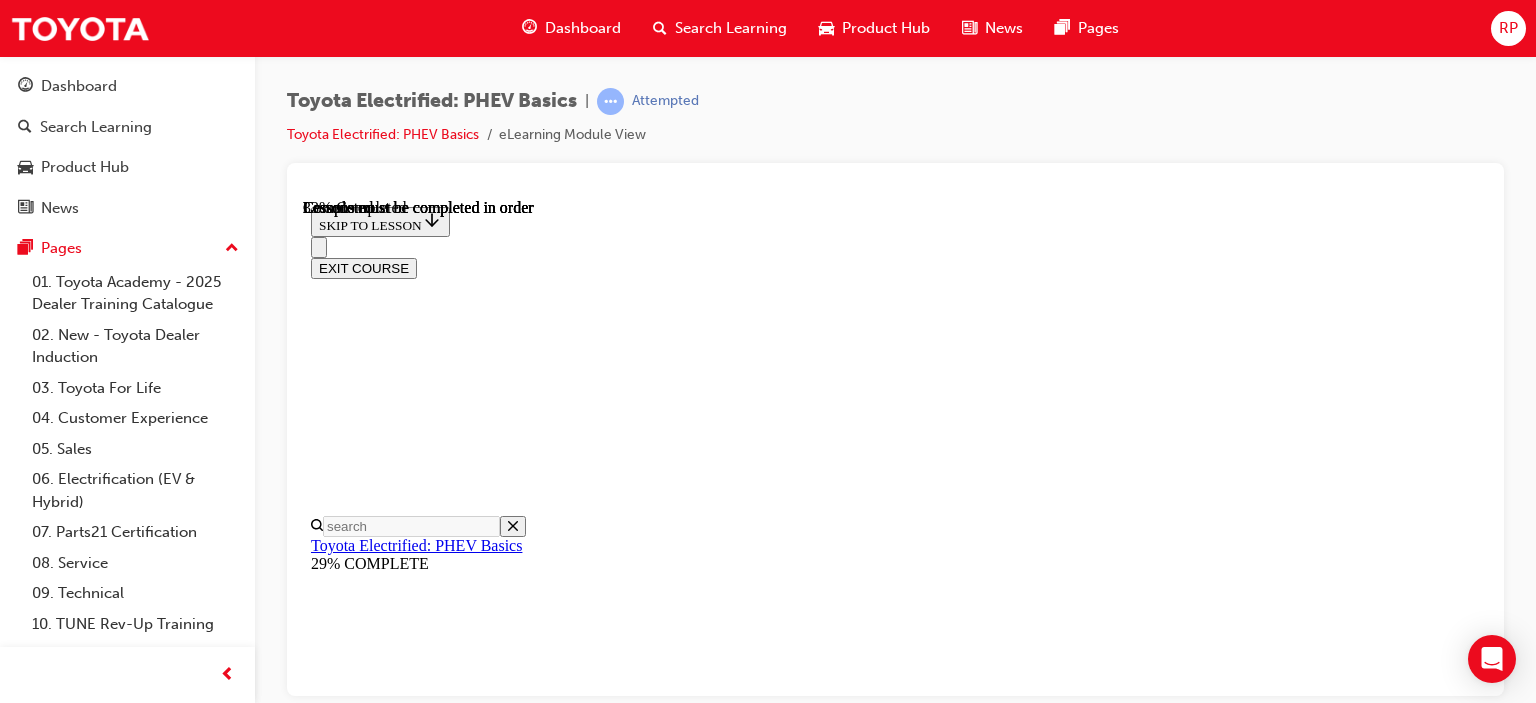 click on "CONTINUE" at bounding box center (353, 10909) 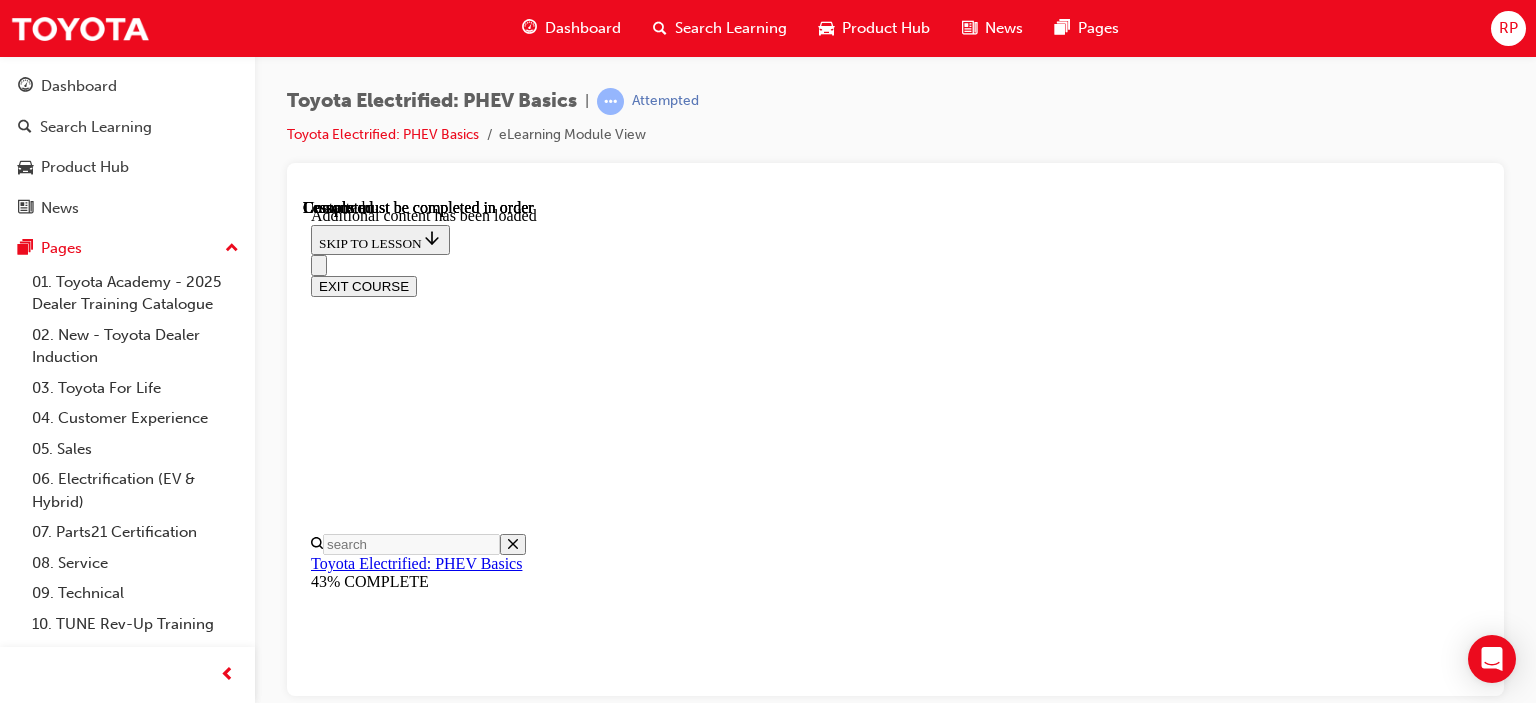 scroll, scrollTop: 659, scrollLeft: 0, axis: vertical 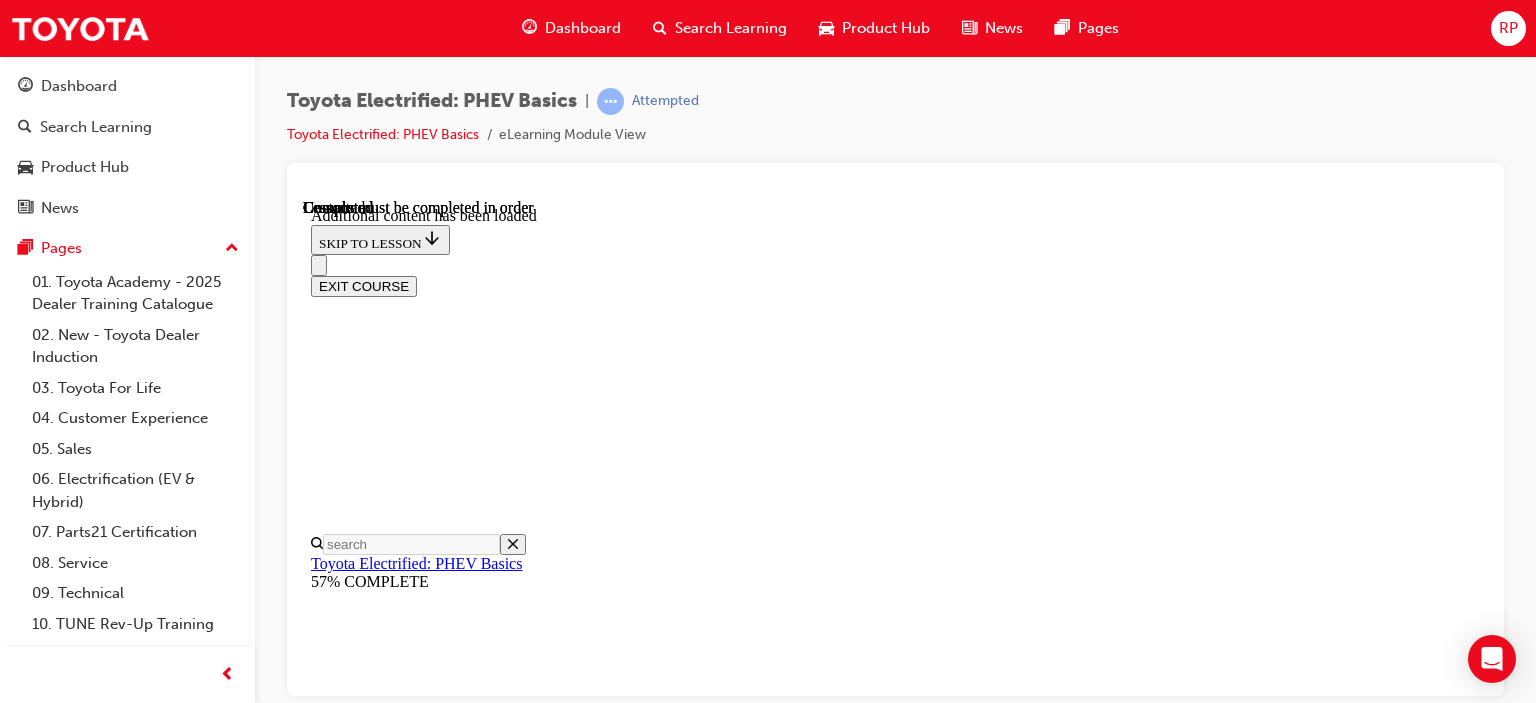 click on "Is Toyota new to PHEVs?" at bounding box center [394, 10391] 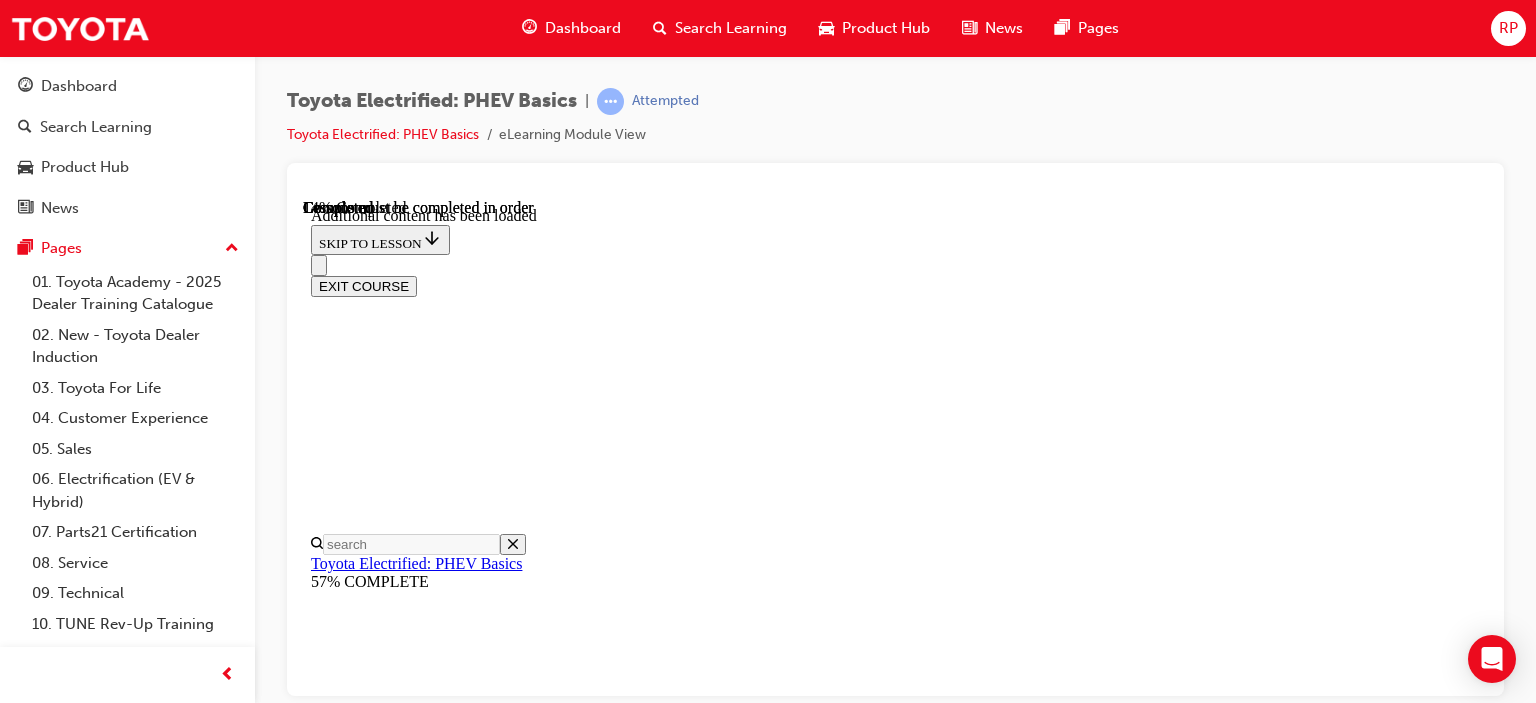 scroll, scrollTop: 62, scrollLeft: 0, axis: vertical 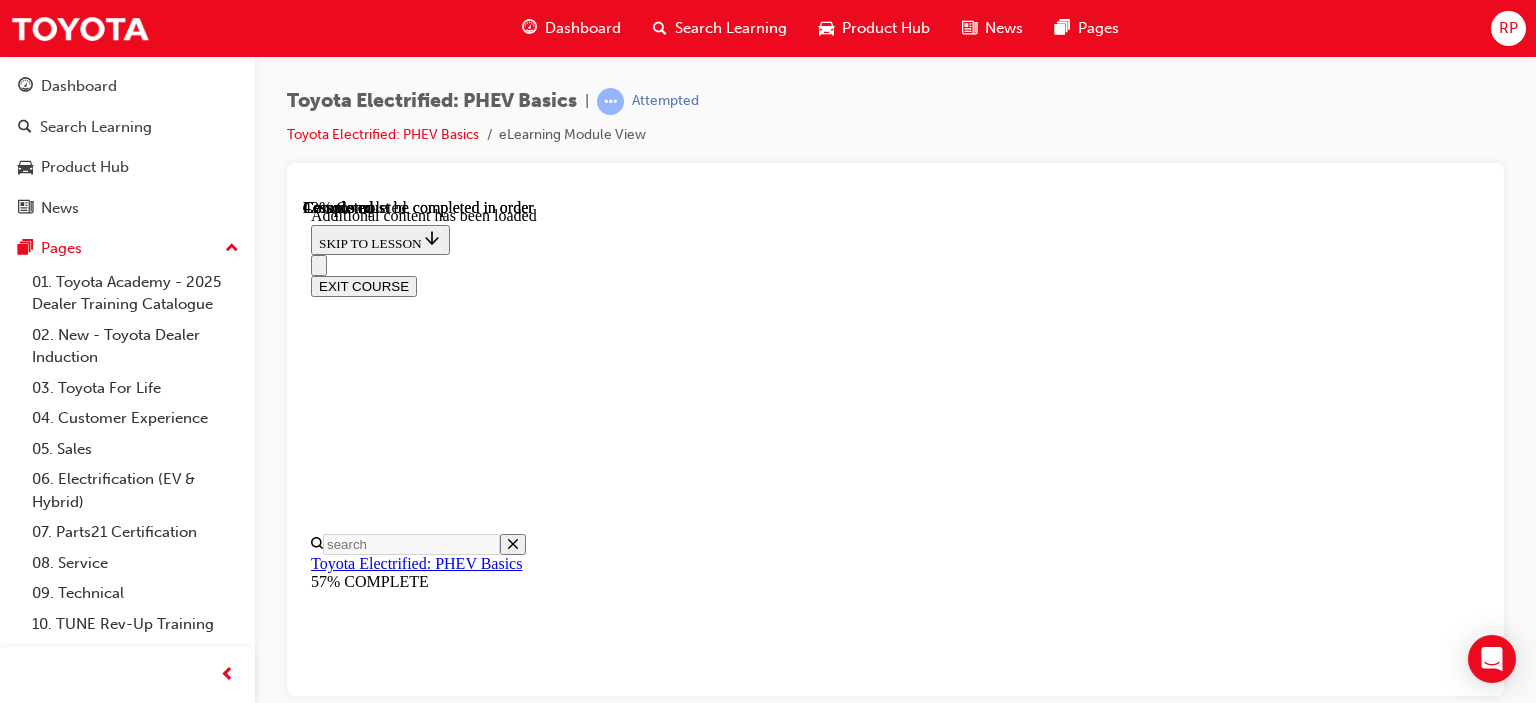 click on "CONTINUE" at bounding box center [353, 10837] 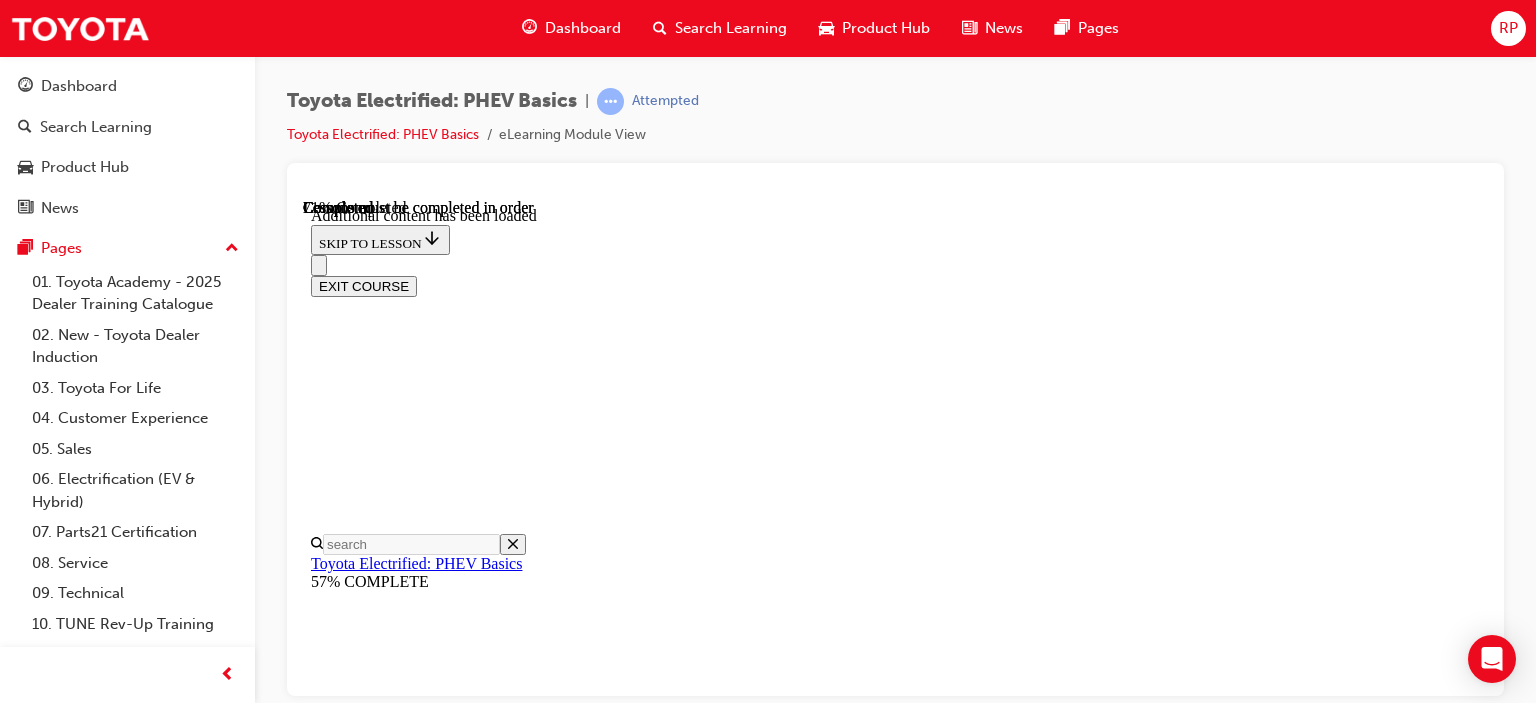 scroll, scrollTop: 1146, scrollLeft: 0, axis: vertical 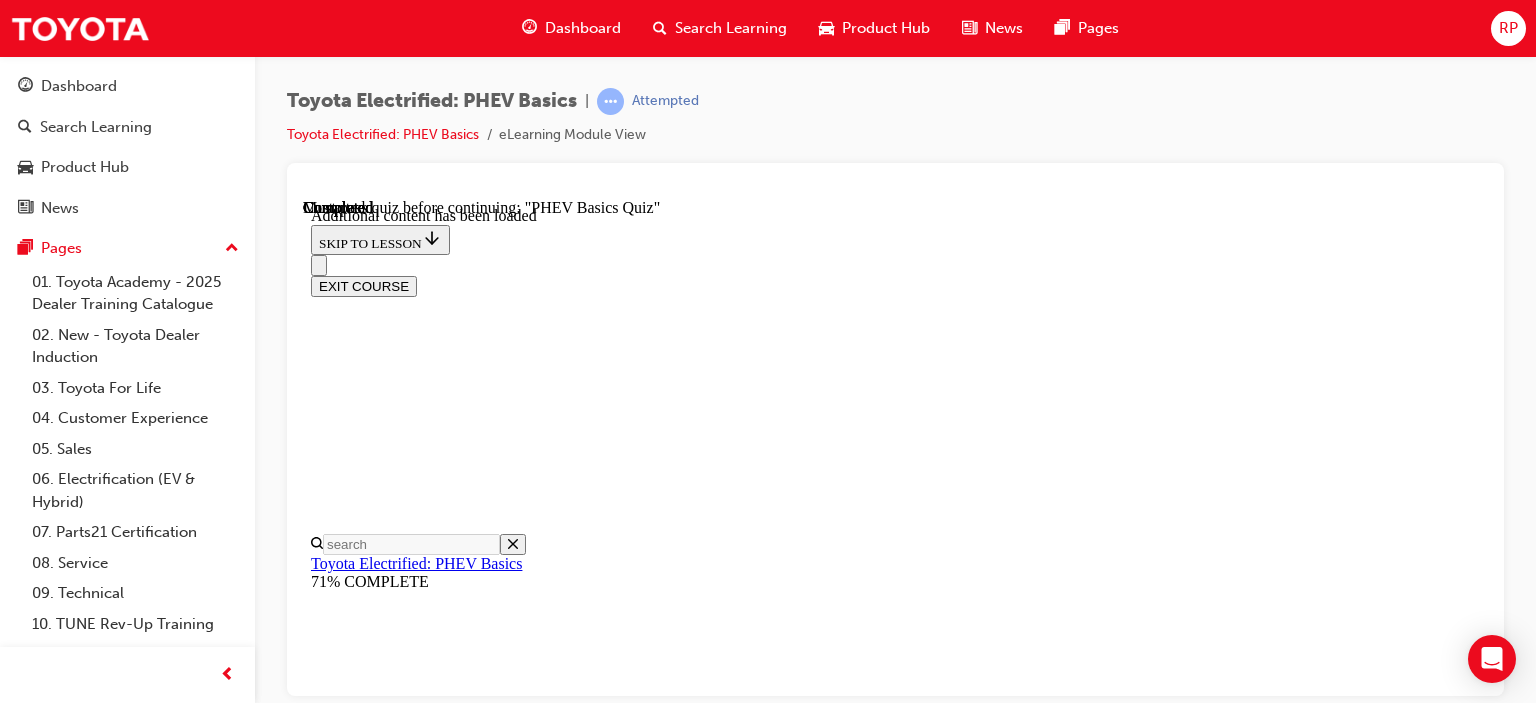 click on "Lesson 6 - PHEV Basics Quiz" at bounding box center [407, 11443] 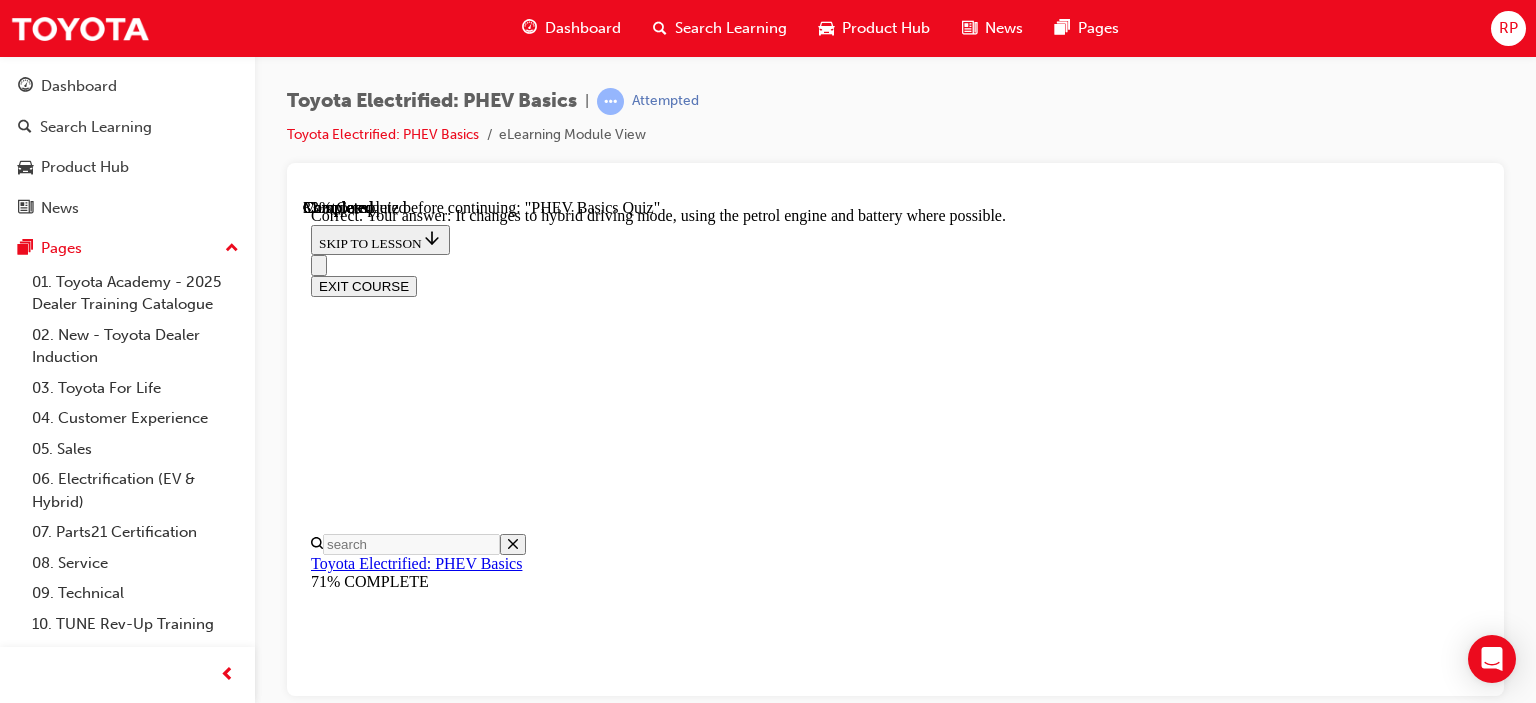 scroll, scrollTop: 464, scrollLeft: 0, axis: vertical 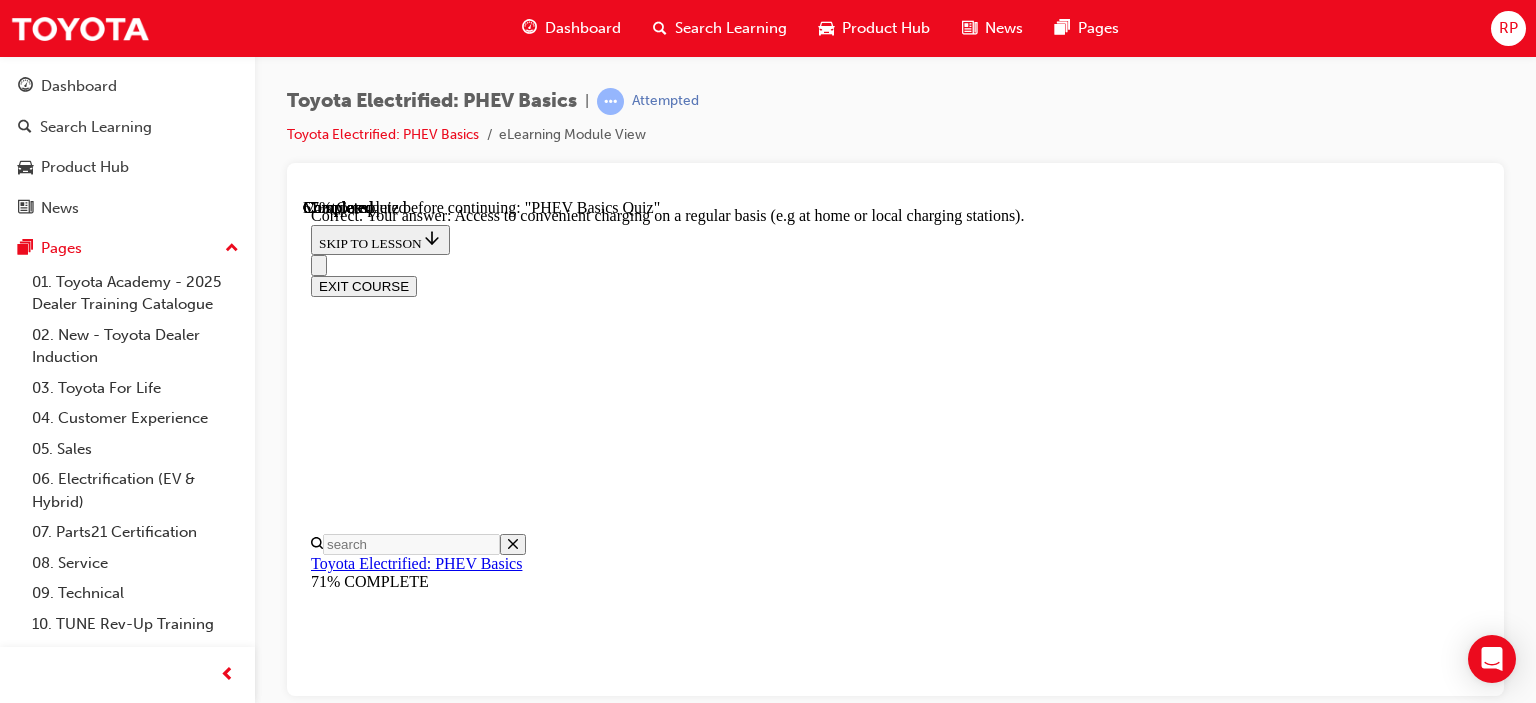 click on "NEXT" at bounding box center [337, 23339] 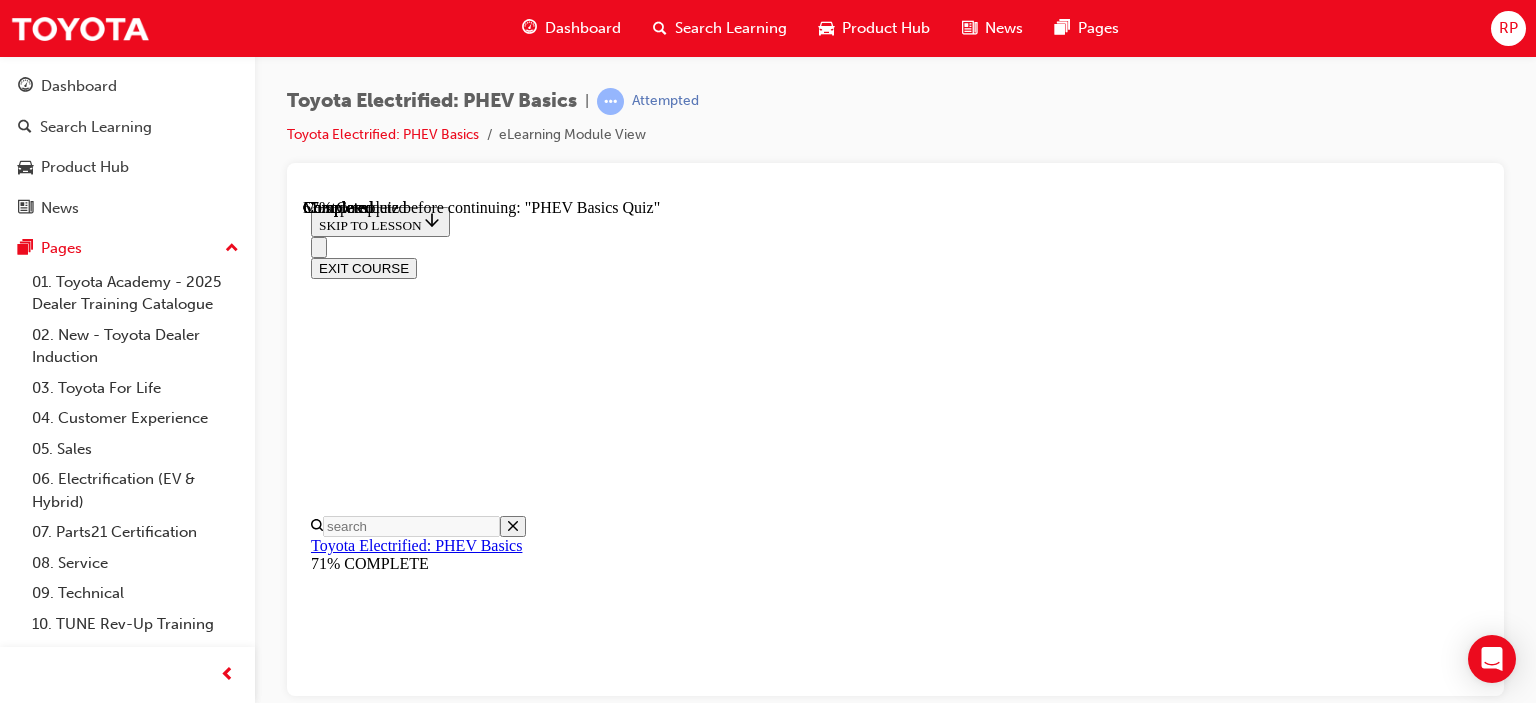 scroll, scrollTop: 0, scrollLeft: 0, axis: both 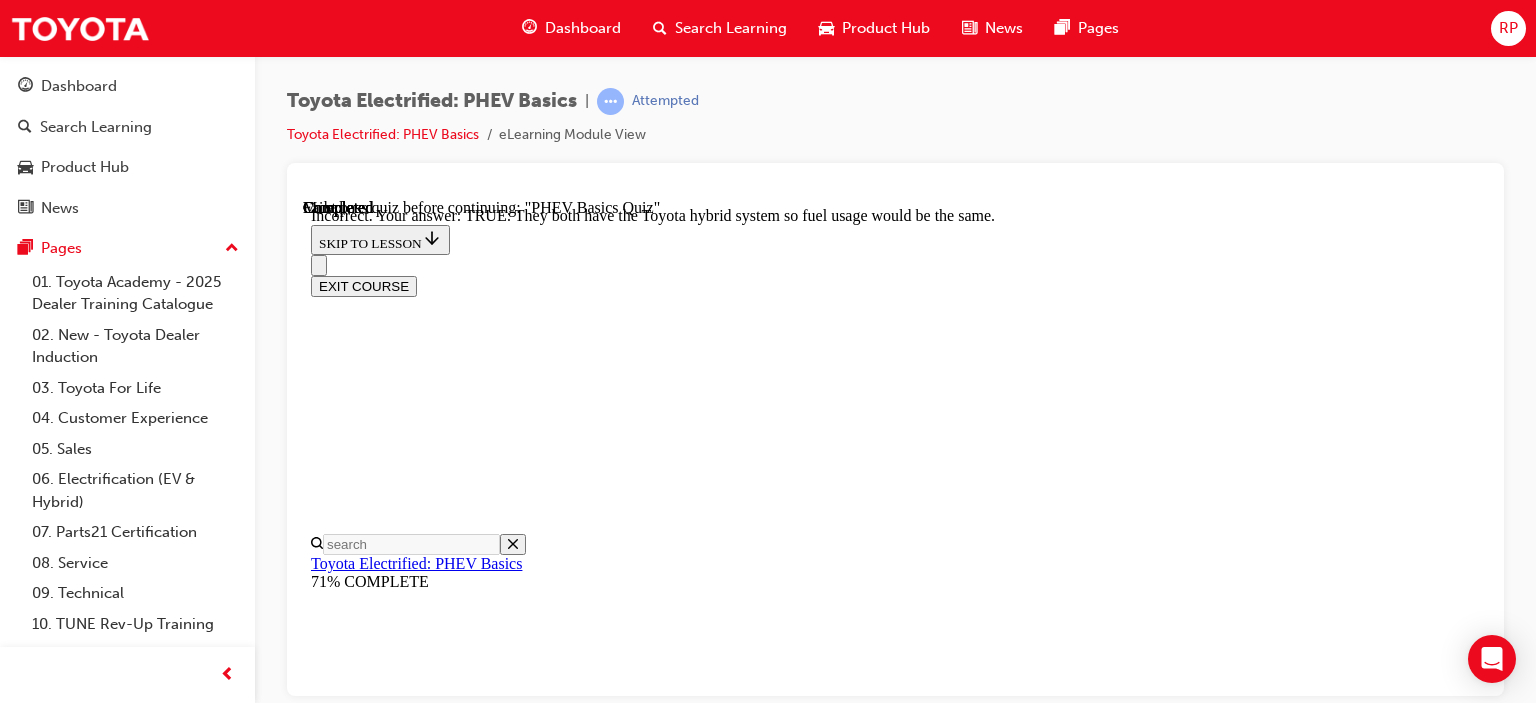 click on "NEXT" at bounding box center [337, 23321] 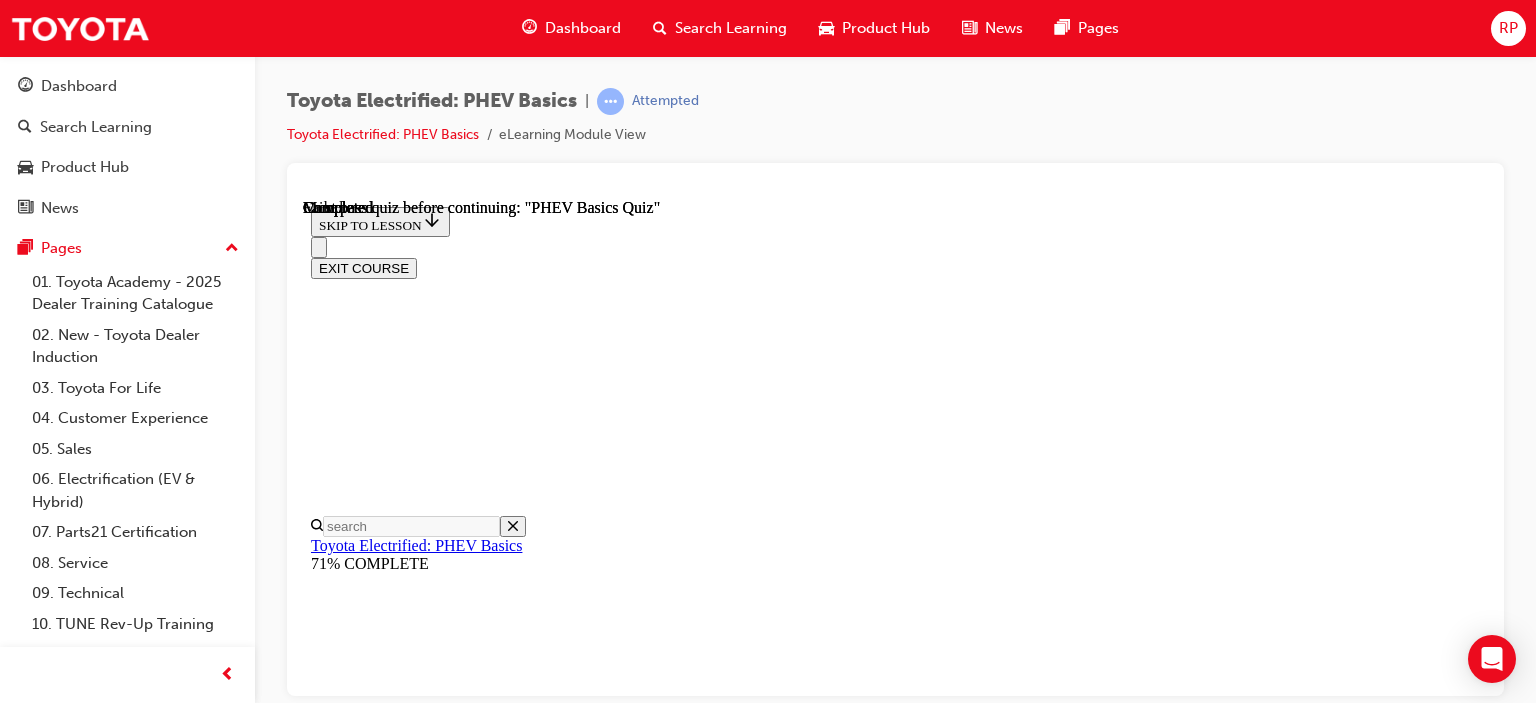 scroll, scrollTop: 16, scrollLeft: 0, axis: vertical 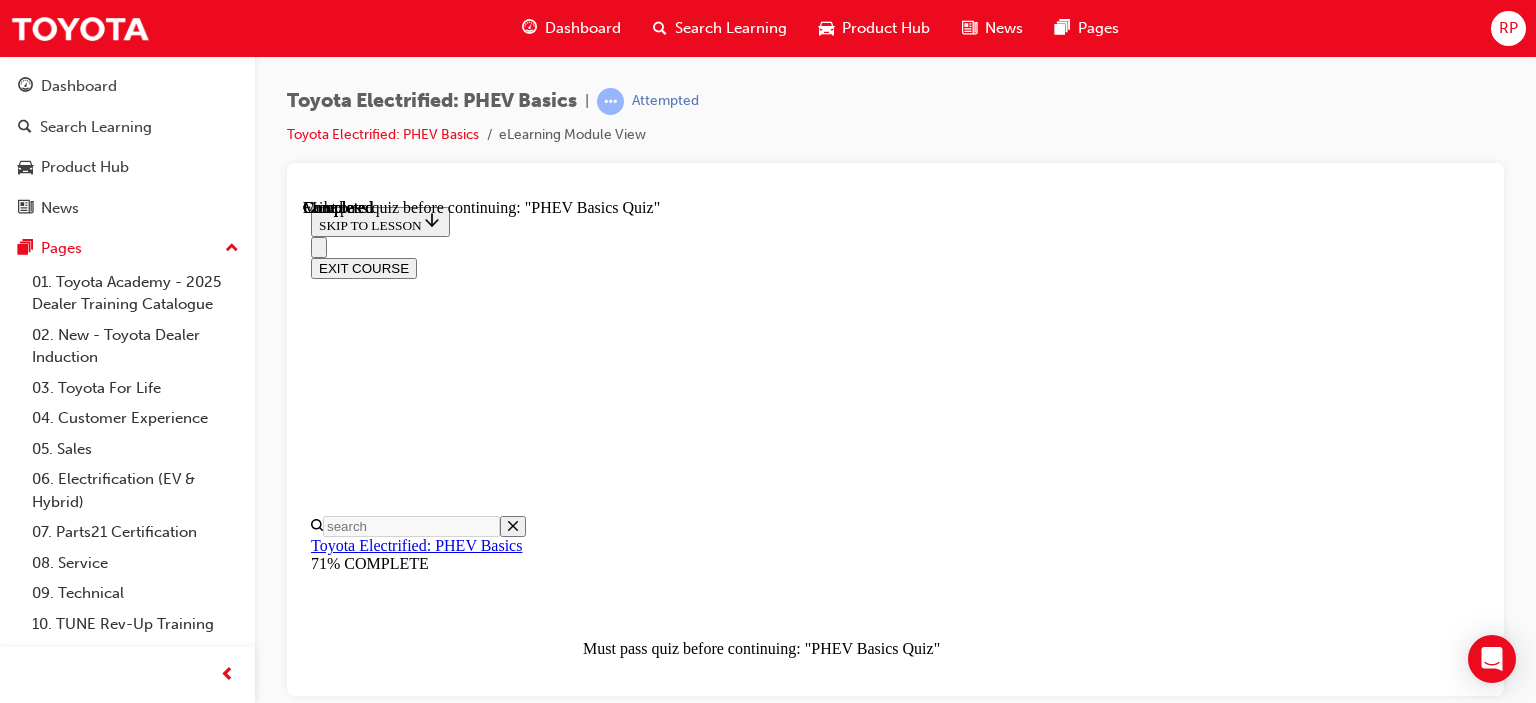 click on "Lesson 7 - Summary" at bounding box center [377, 15381] 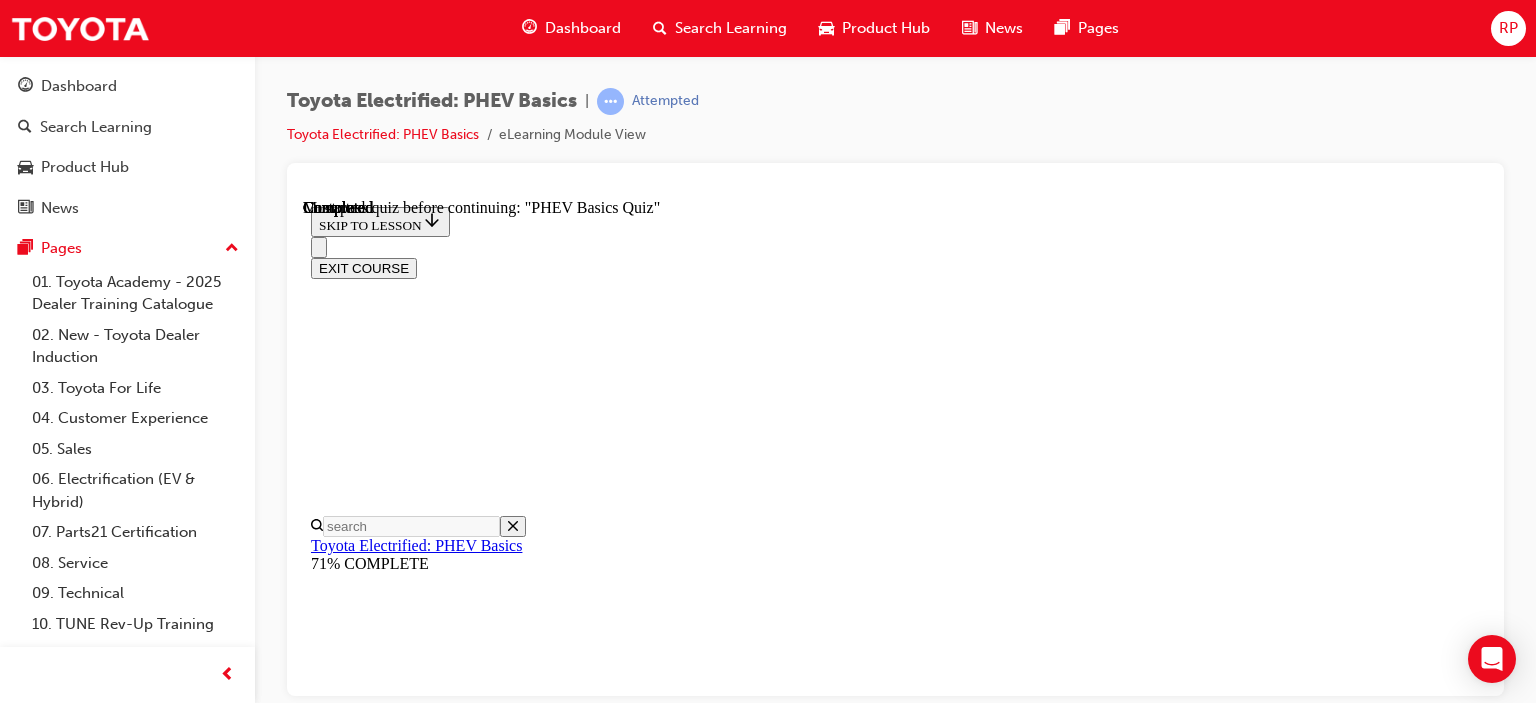 click on "TAKE AGAIN" at bounding box center (359, 10282) 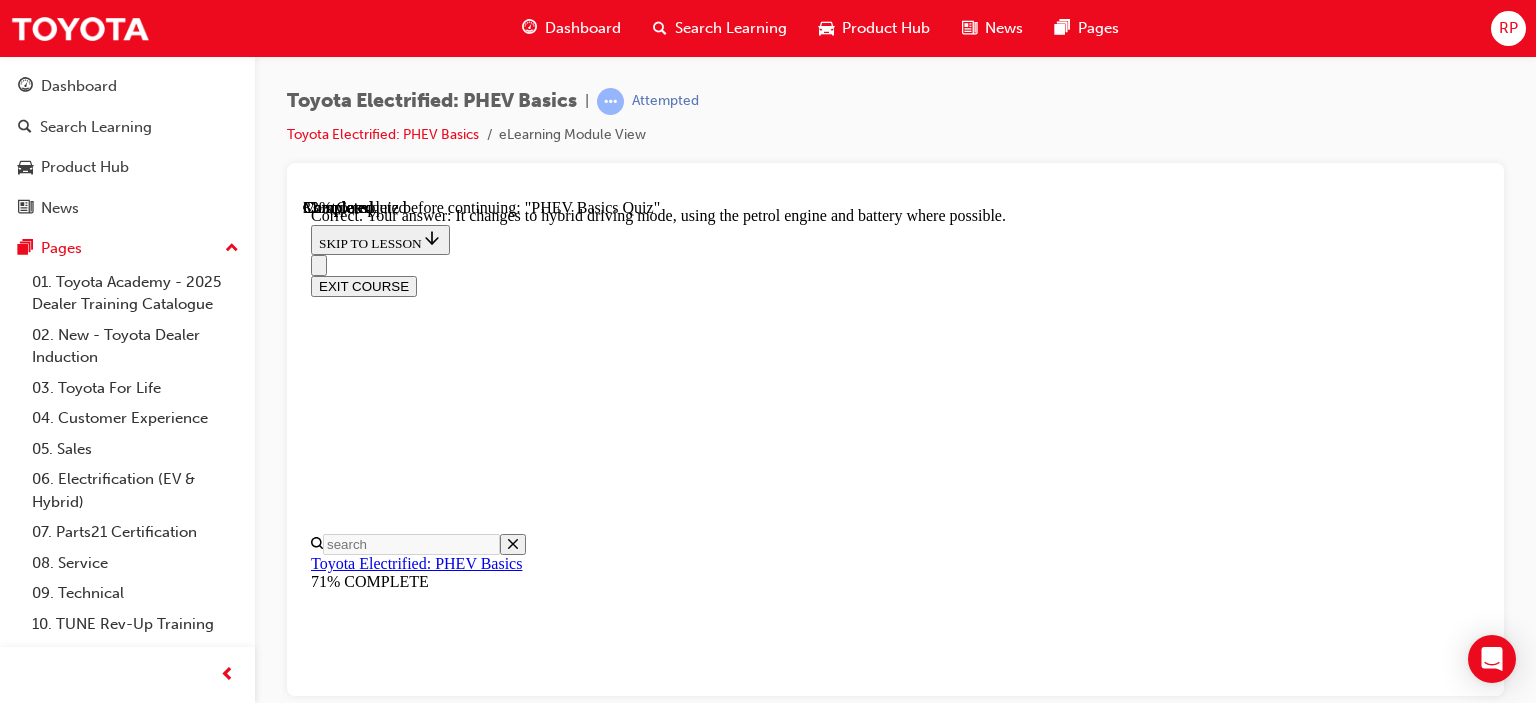 scroll, scrollTop: 464, scrollLeft: 0, axis: vertical 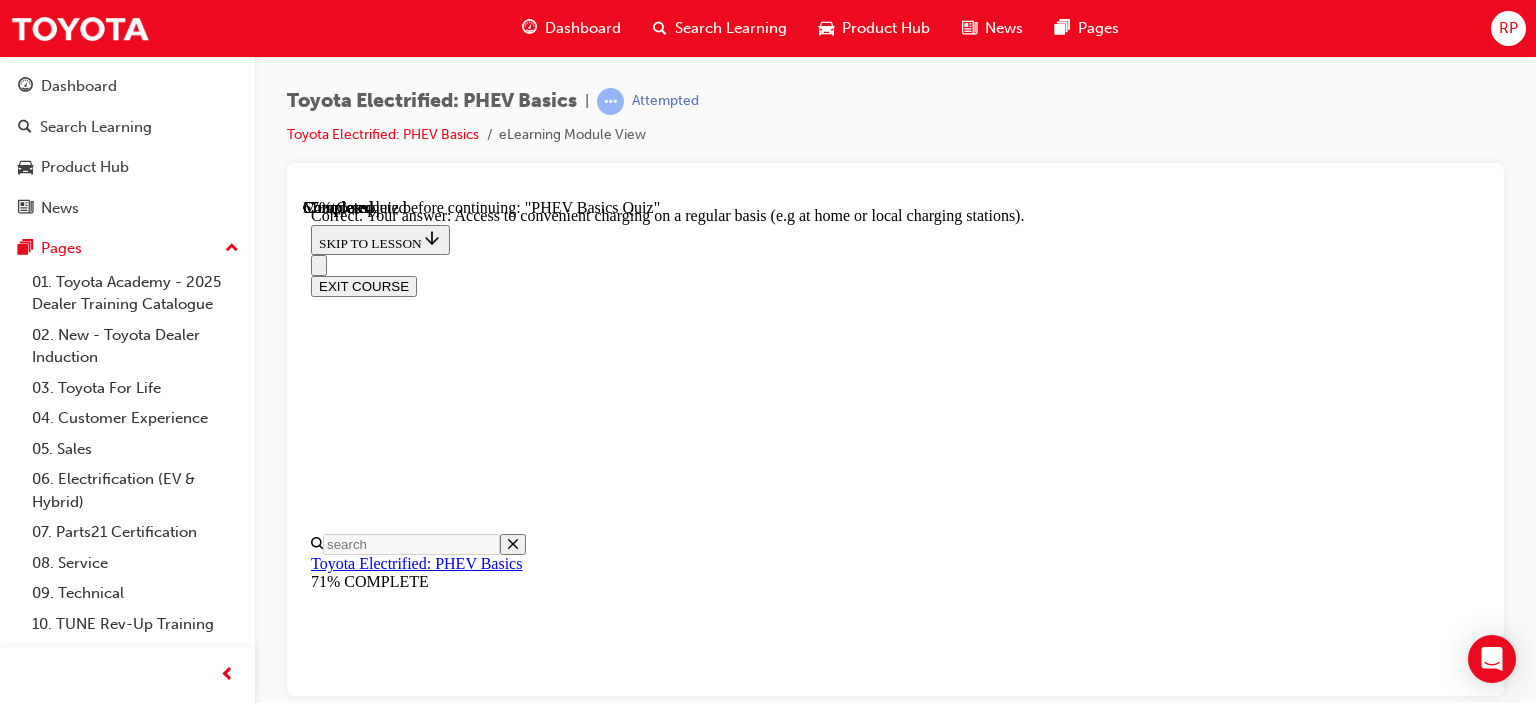 click on "NEXT" at bounding box center (337, 23339) 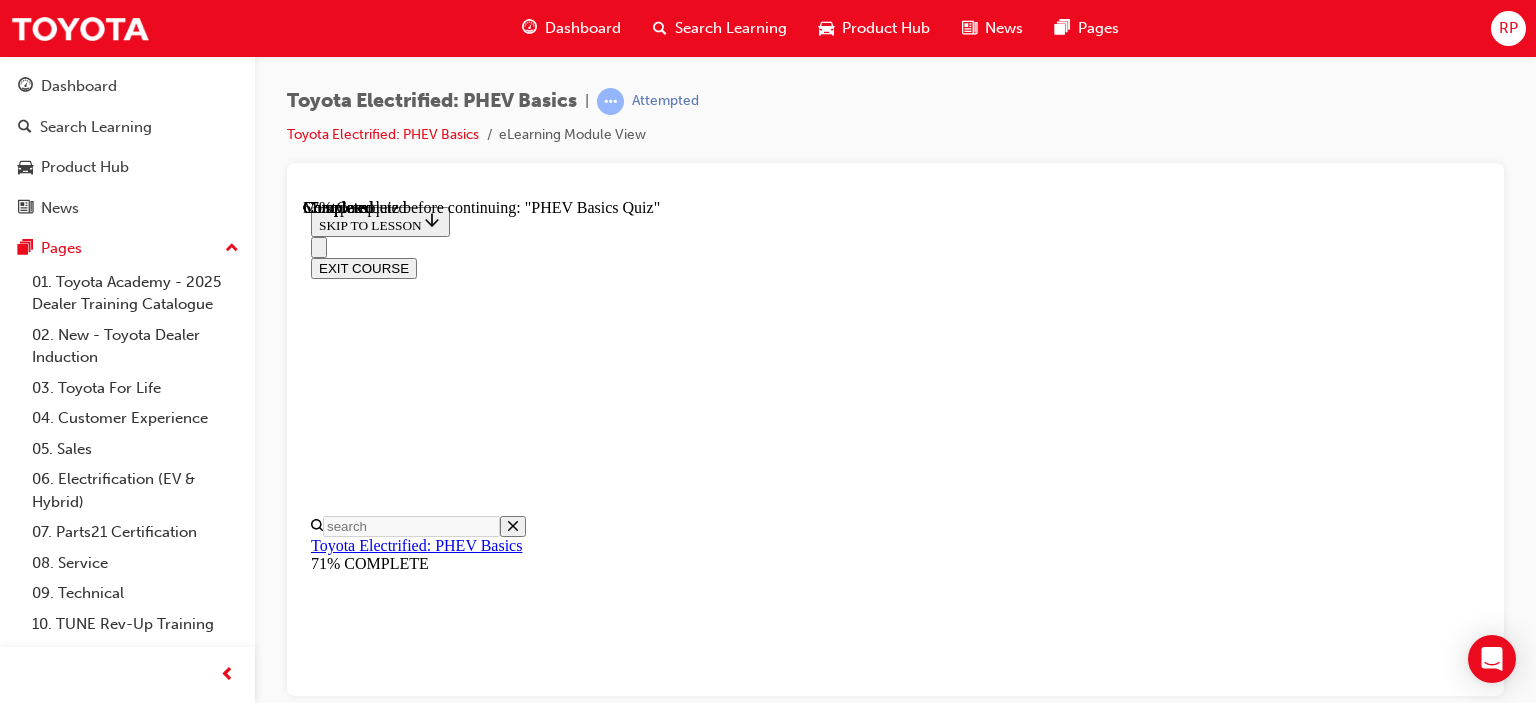 scroll, scrollTop: 475, scrollLeft: 0, axis: vertical 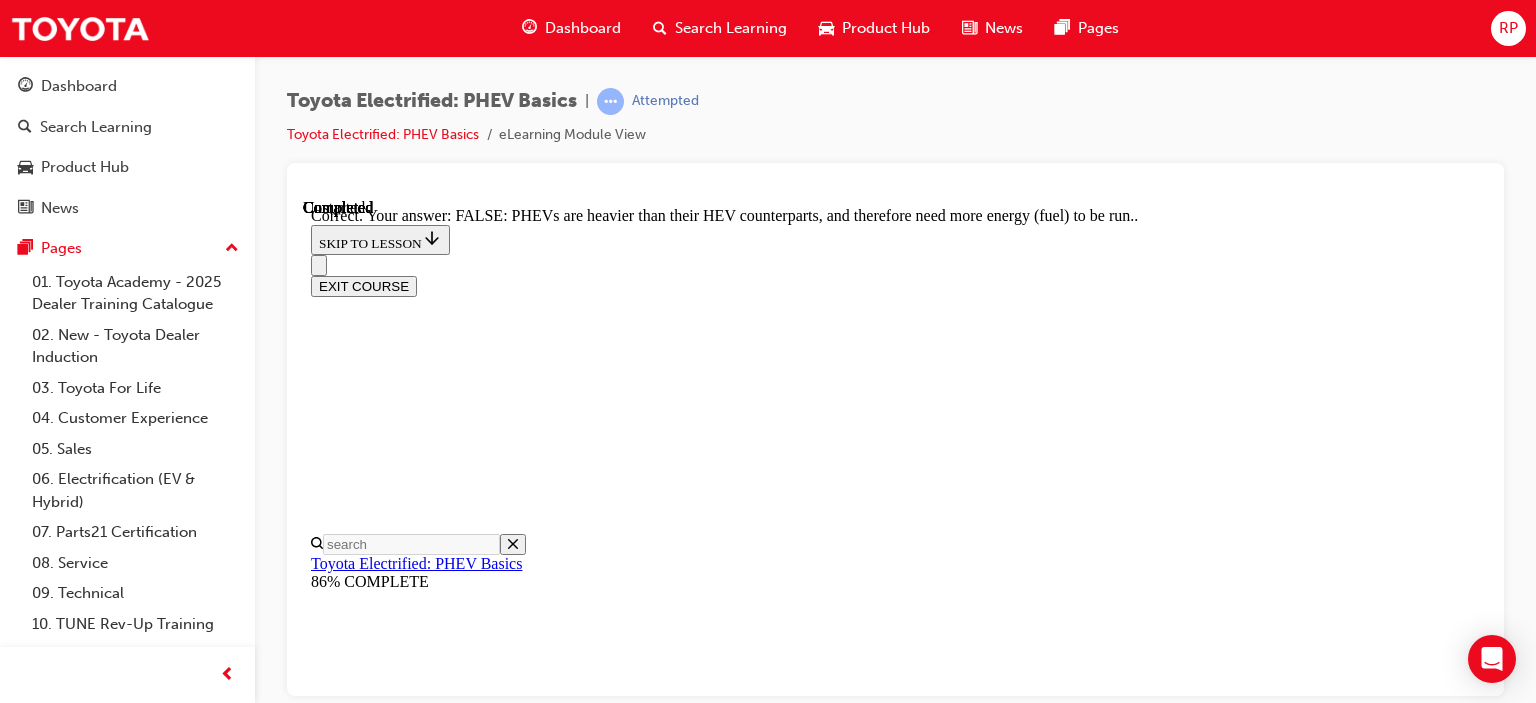 click on "NEXT" at bounding box center [337, 23303] 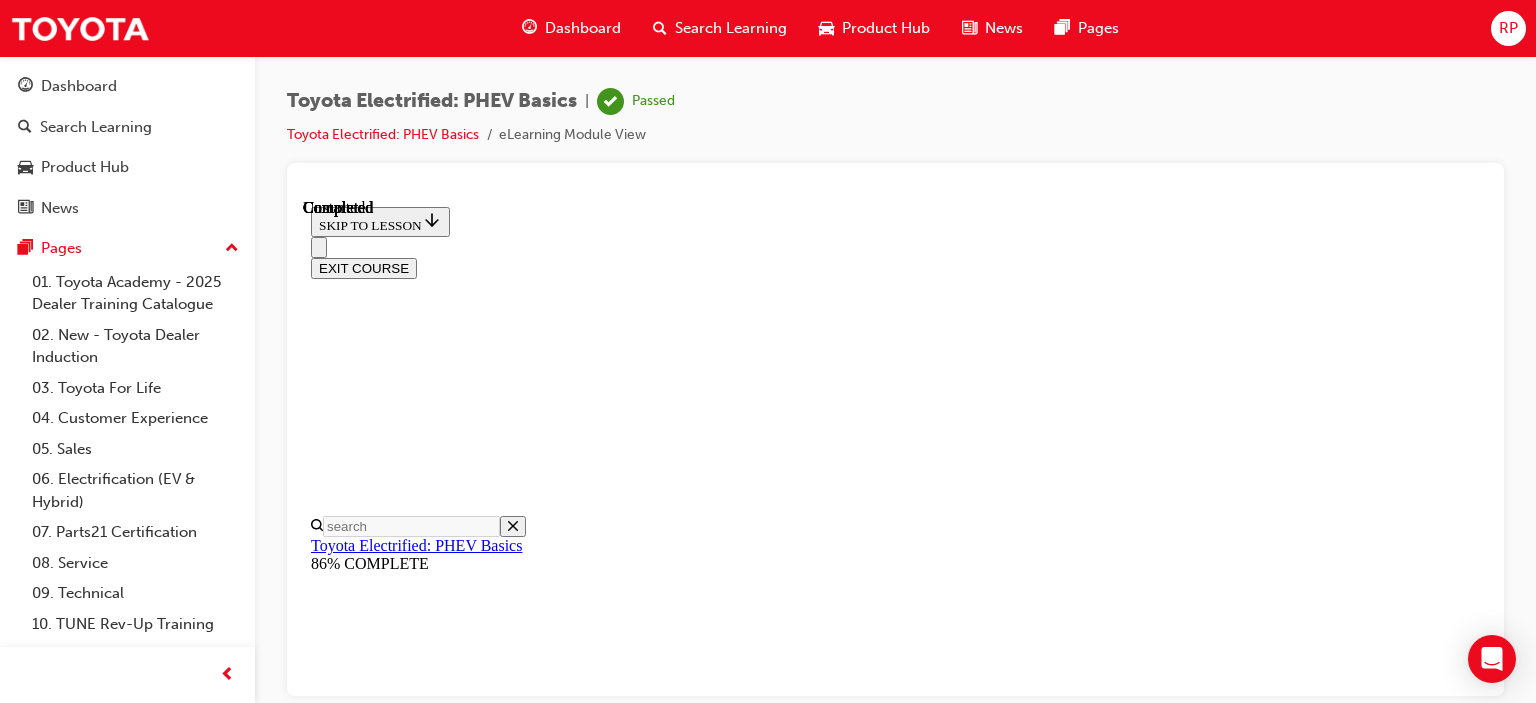 scroll, scrollTop: 584, scrollLeft: 0, axis: vertical 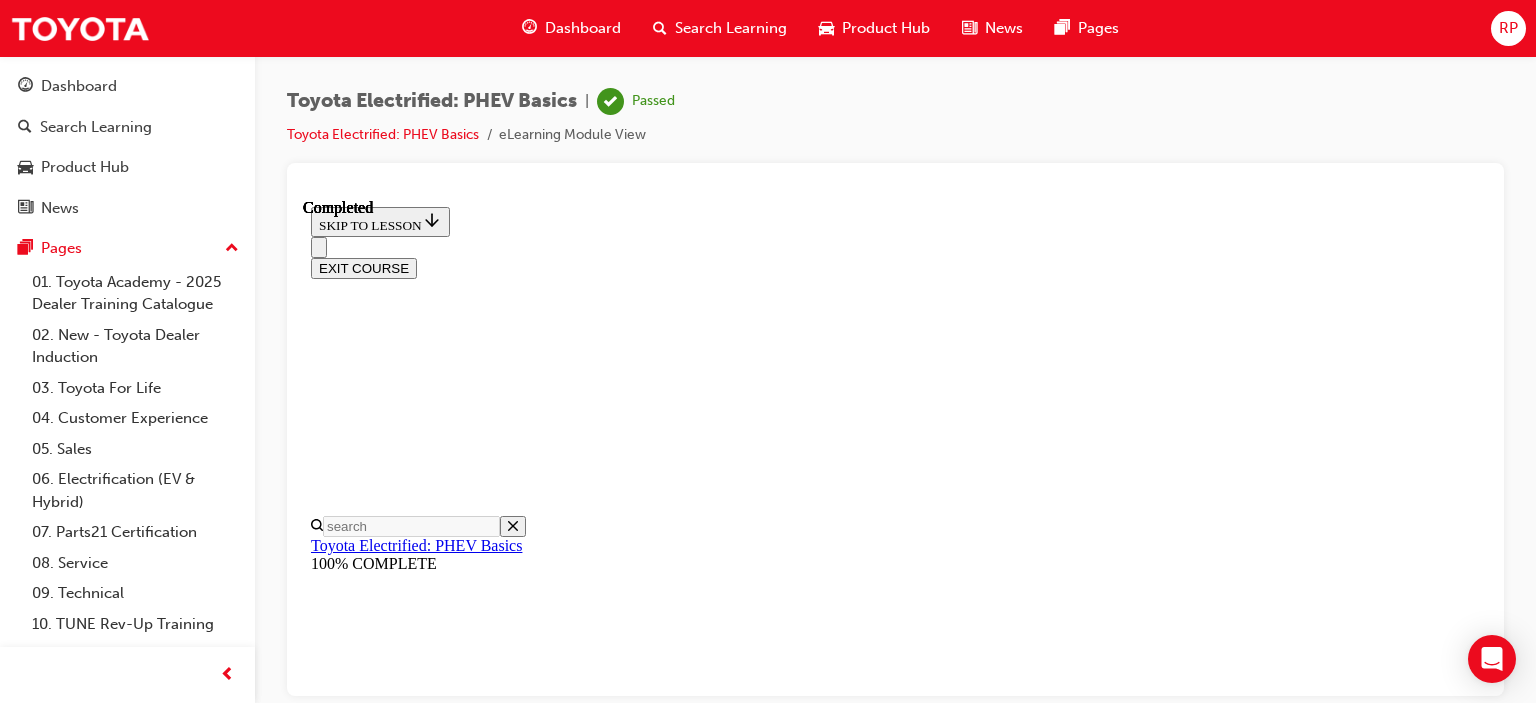 click on "EXIT COURSE" at bounding box center [364, 267] 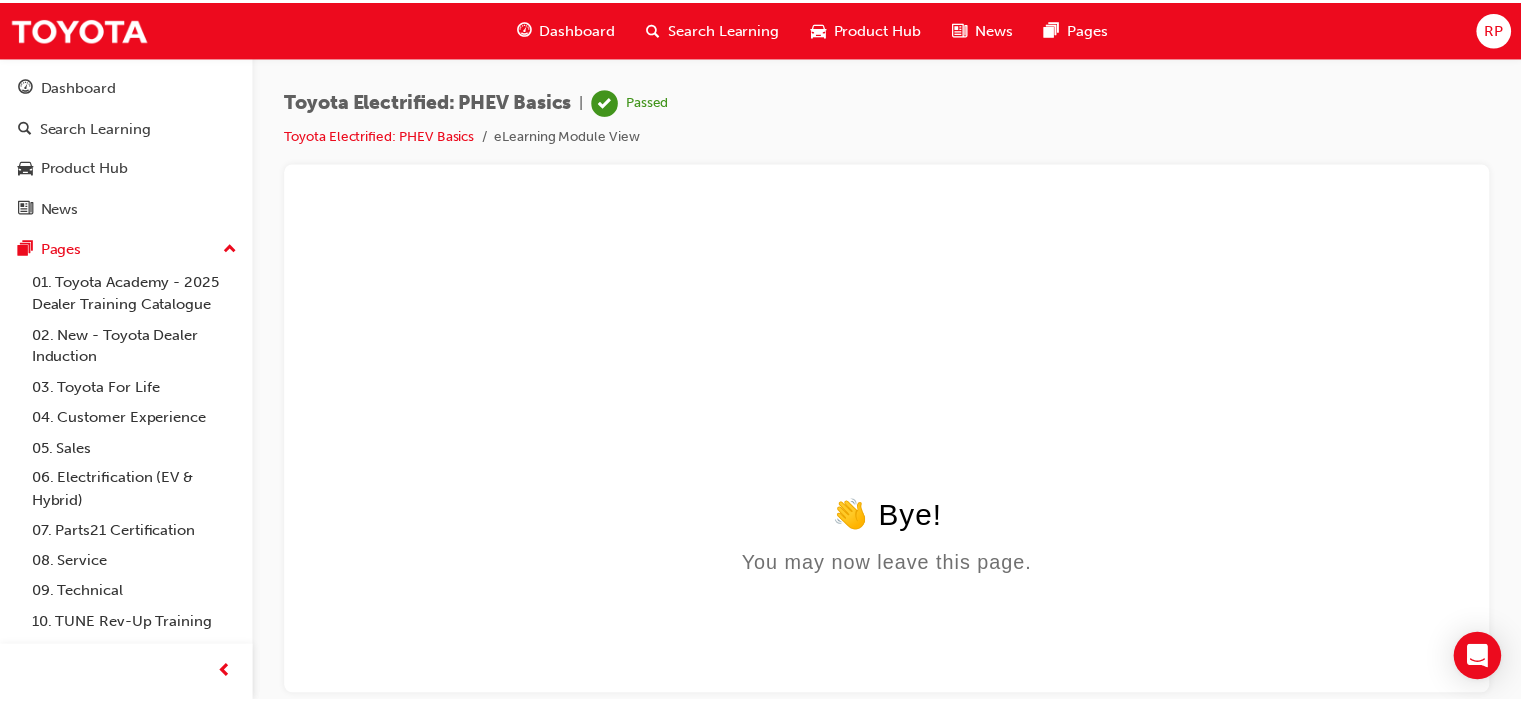 scroll, scrollTop: 0, scrollLeft: 0, axis: both 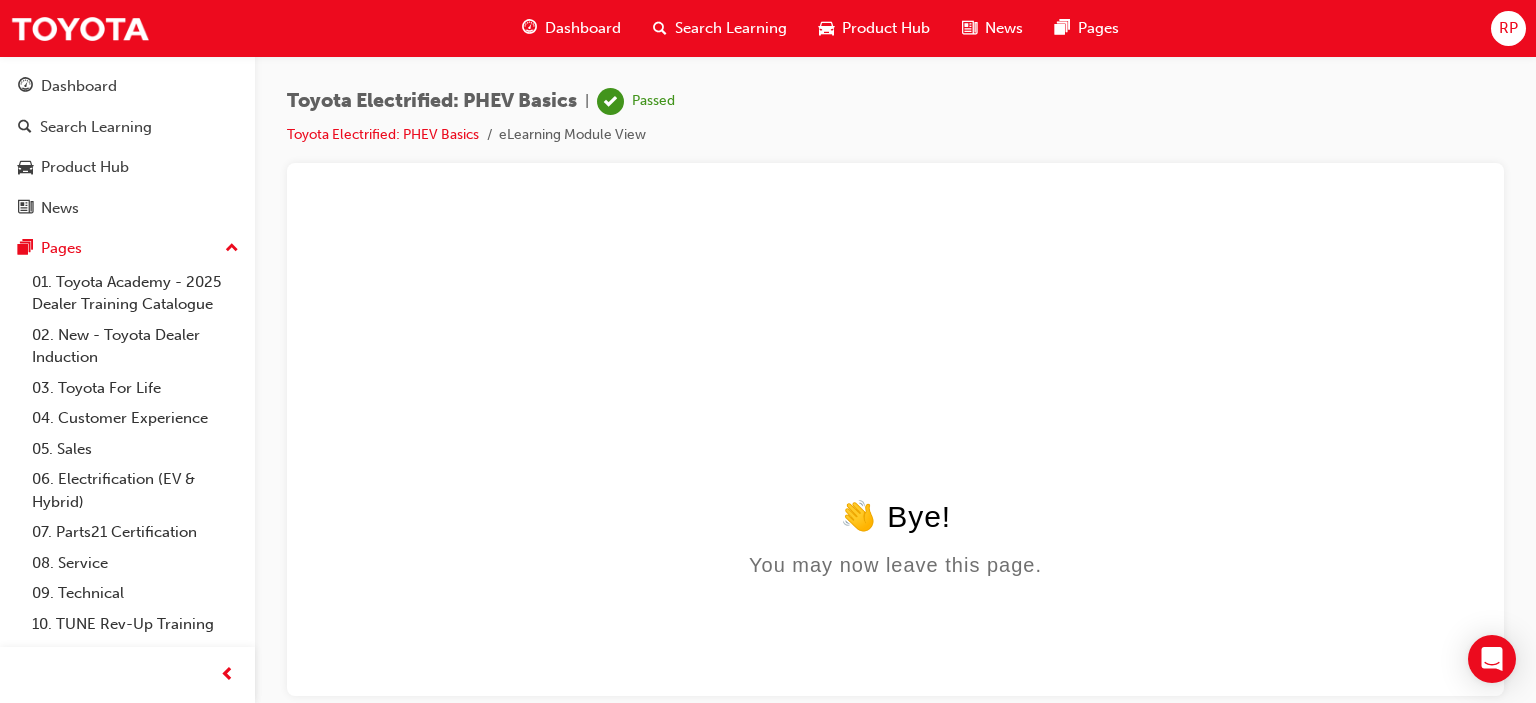 click on "Dashboard" at bounding box center (583, 28) 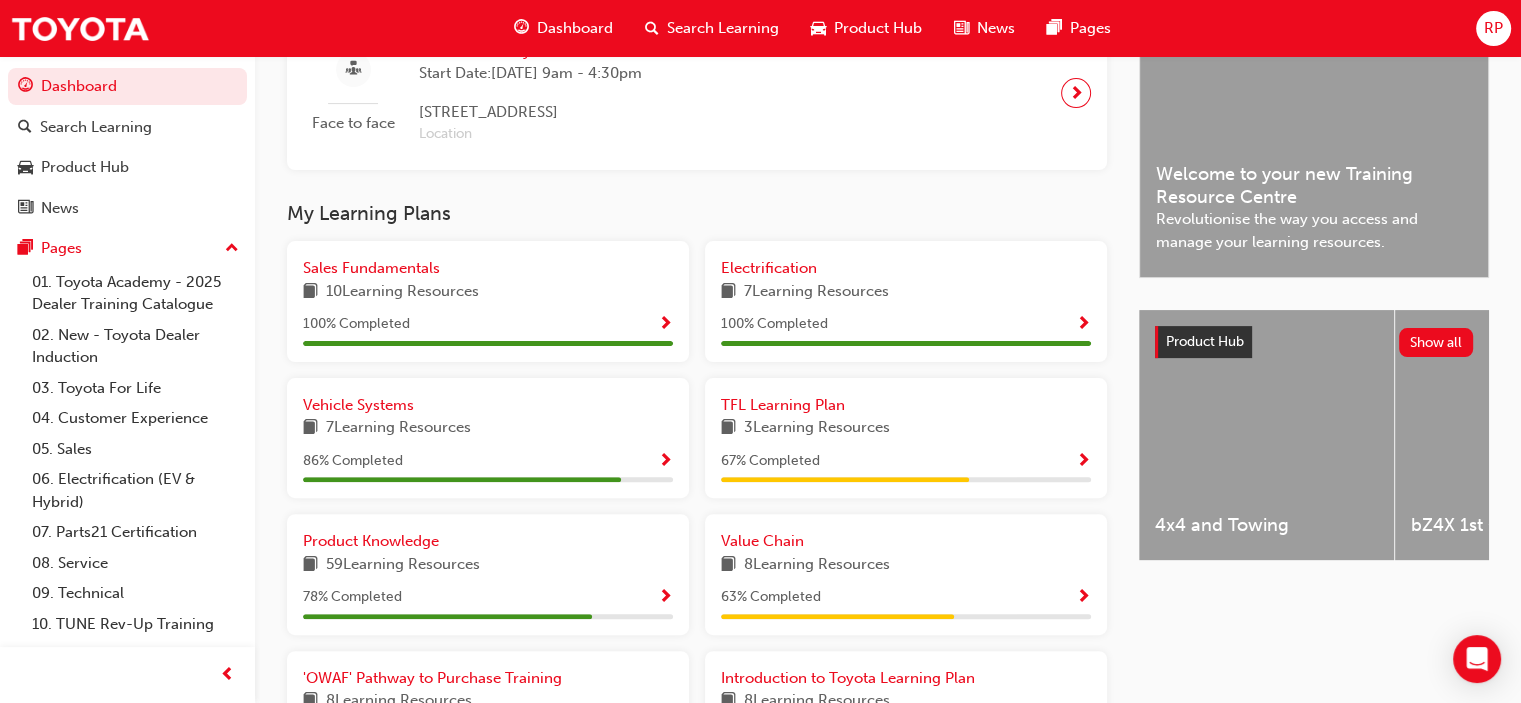 scroll, scrollTop: 0, scrollLeft: 0, axis: both 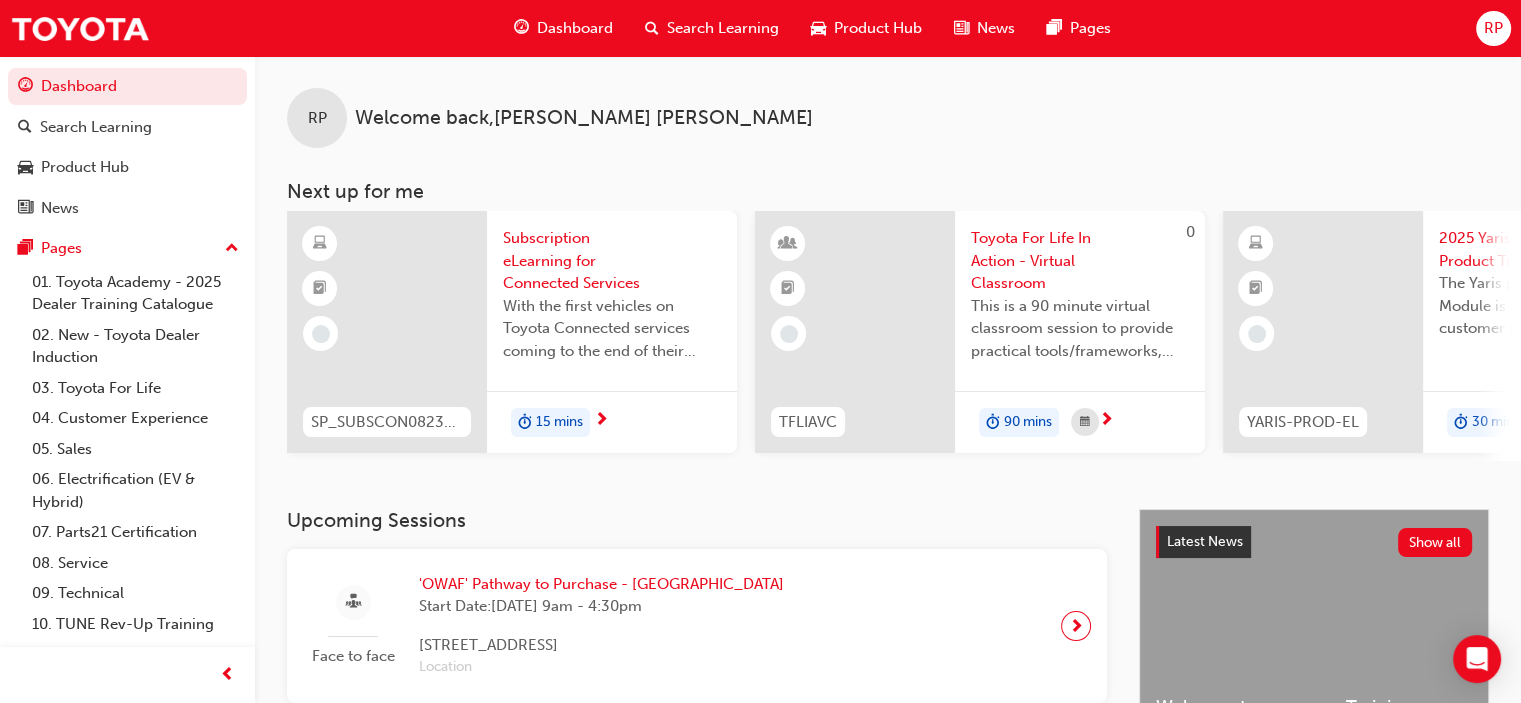 click on "RP" at bounding box center (1493, 28) 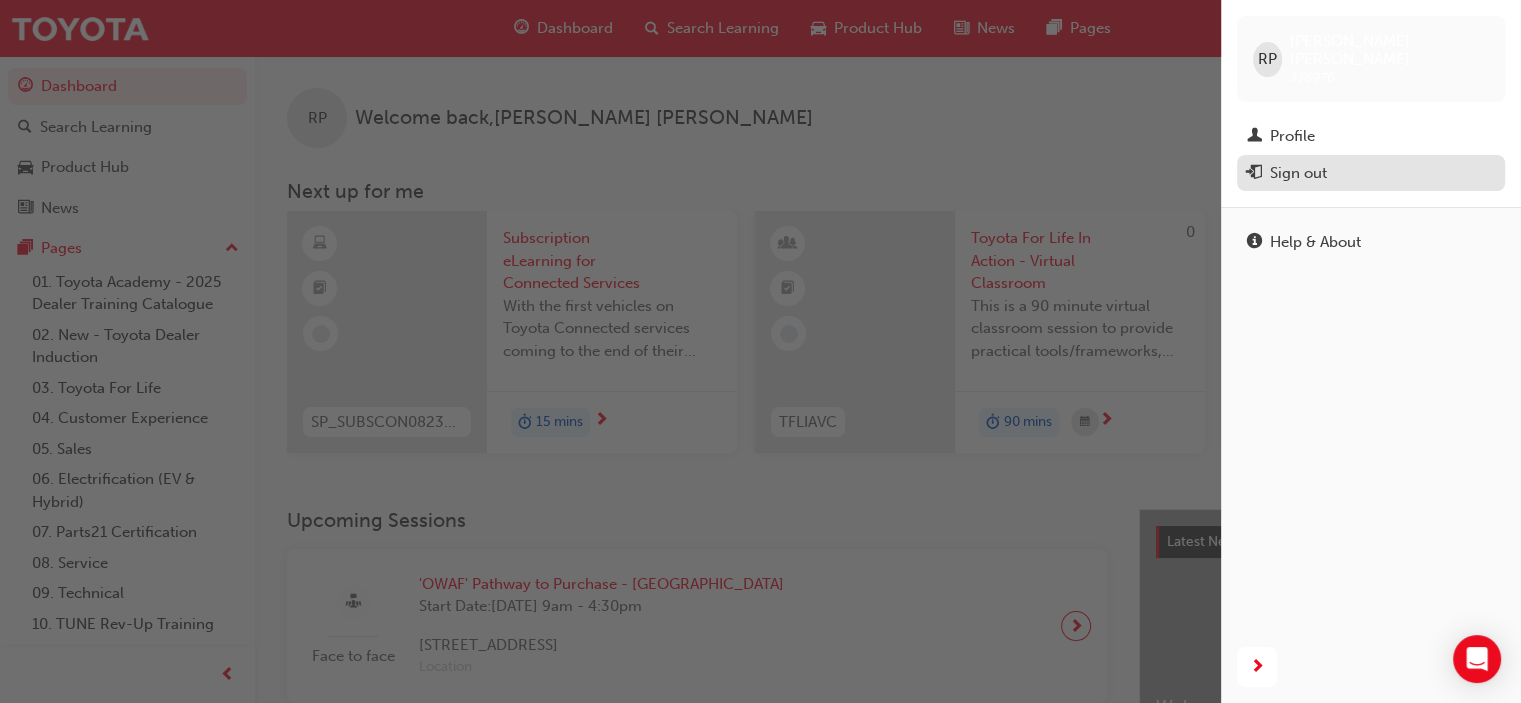 click on "Sign out" at bounding box center [1298, 173] 